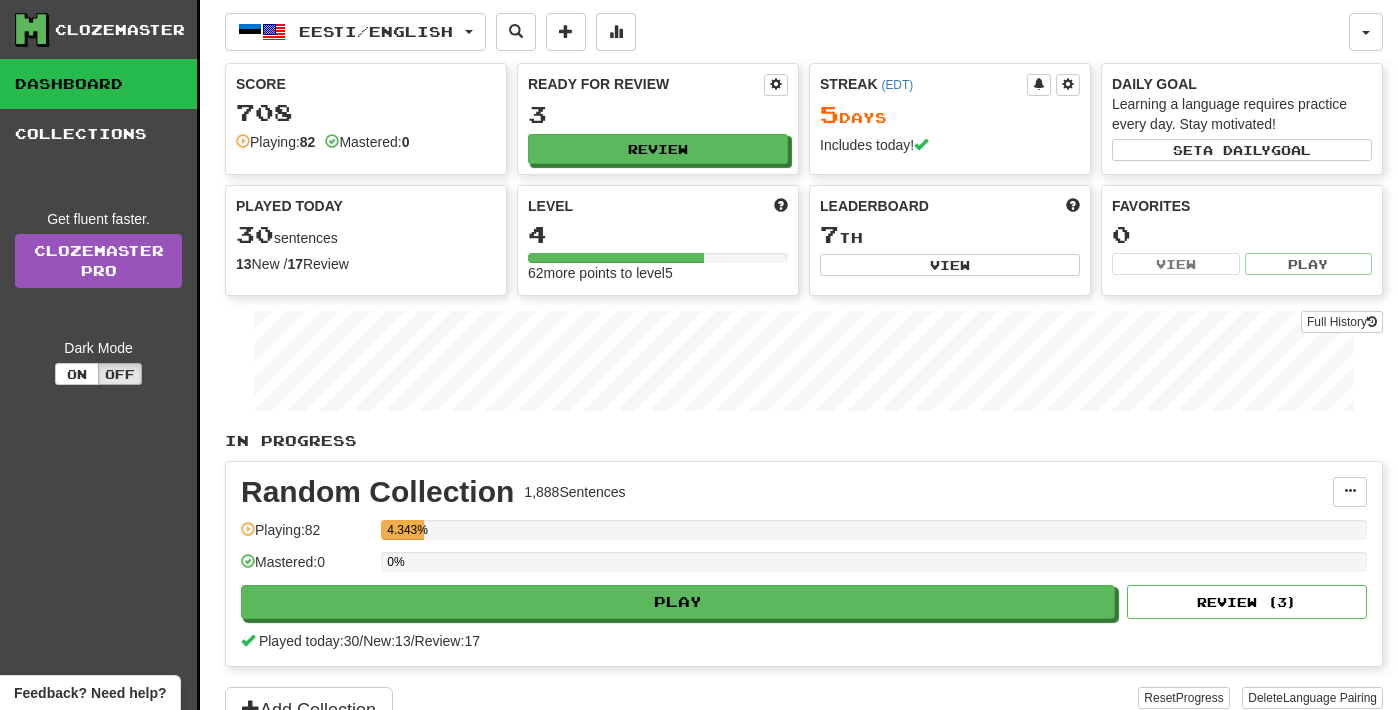 scroll, scrollTop: 0, scrollLeft: 0, axis: both 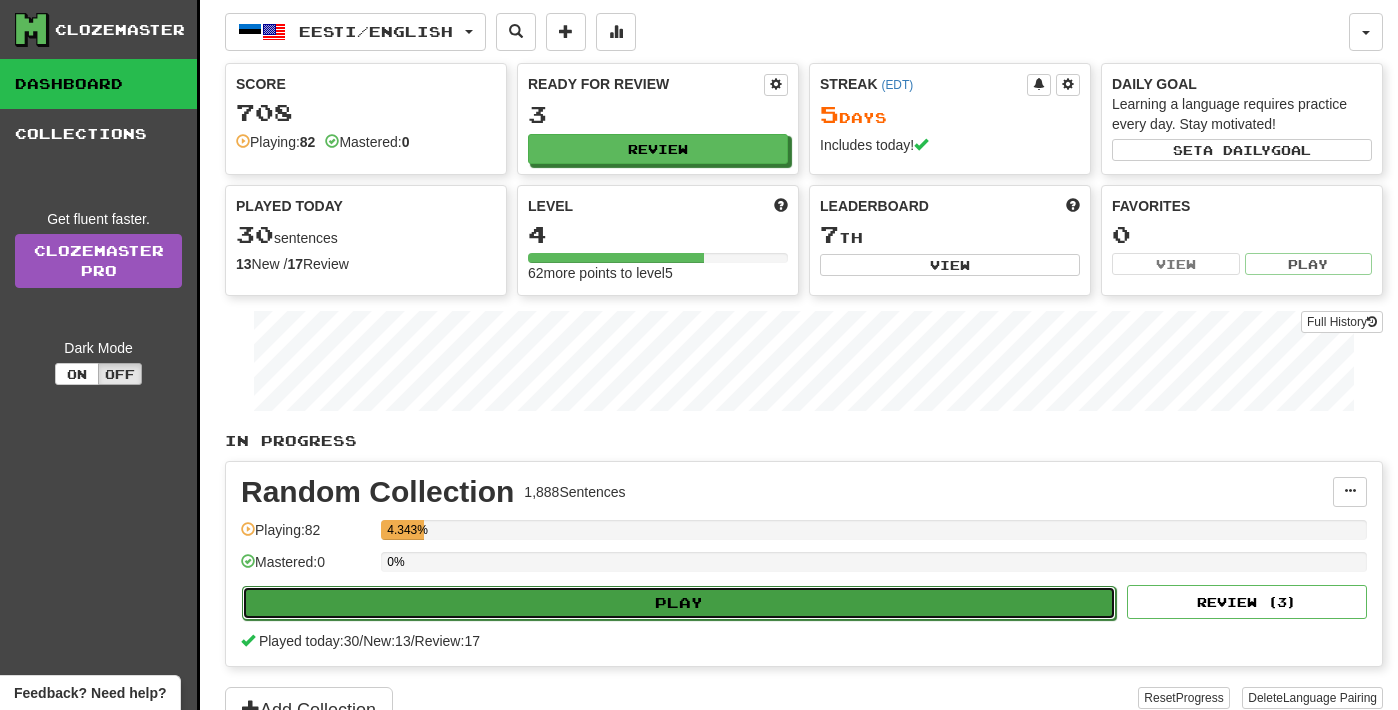 click on "Play" at bounding box center [679, 603] 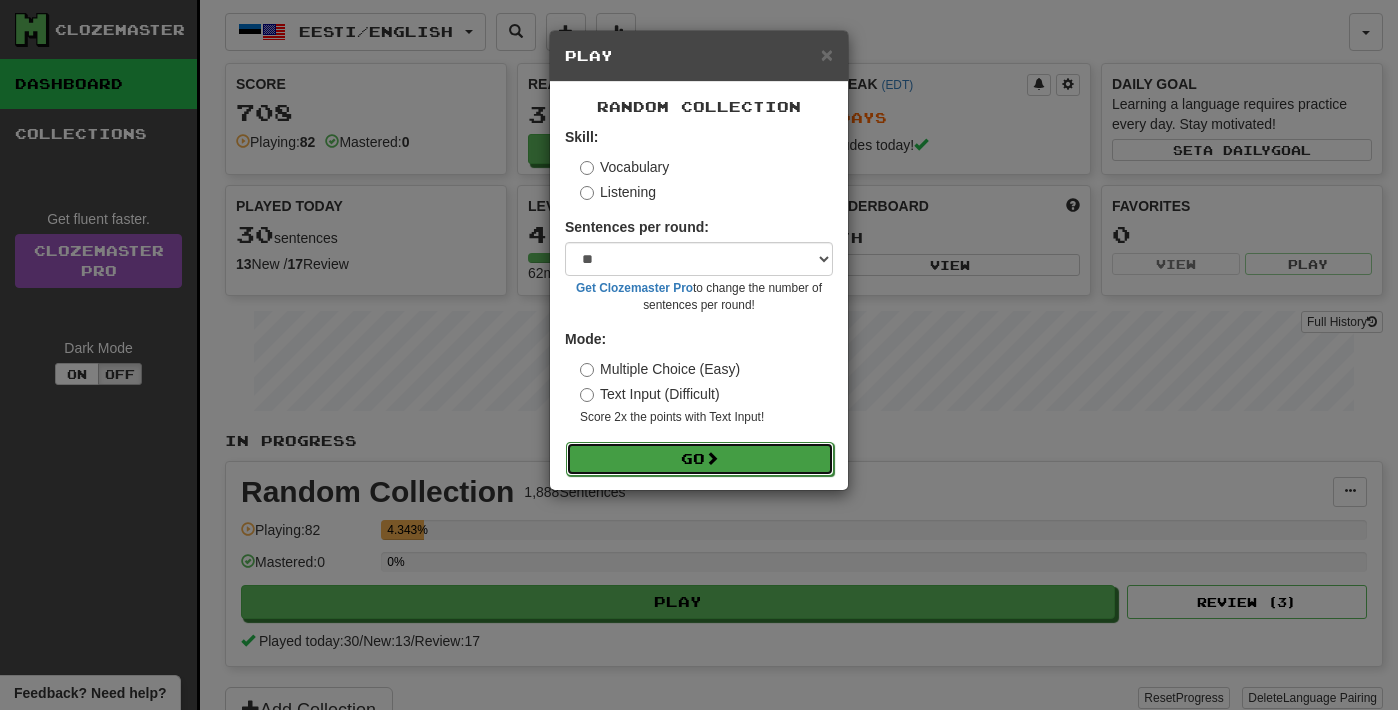 click on "Go" at bounding box center (700, 459) 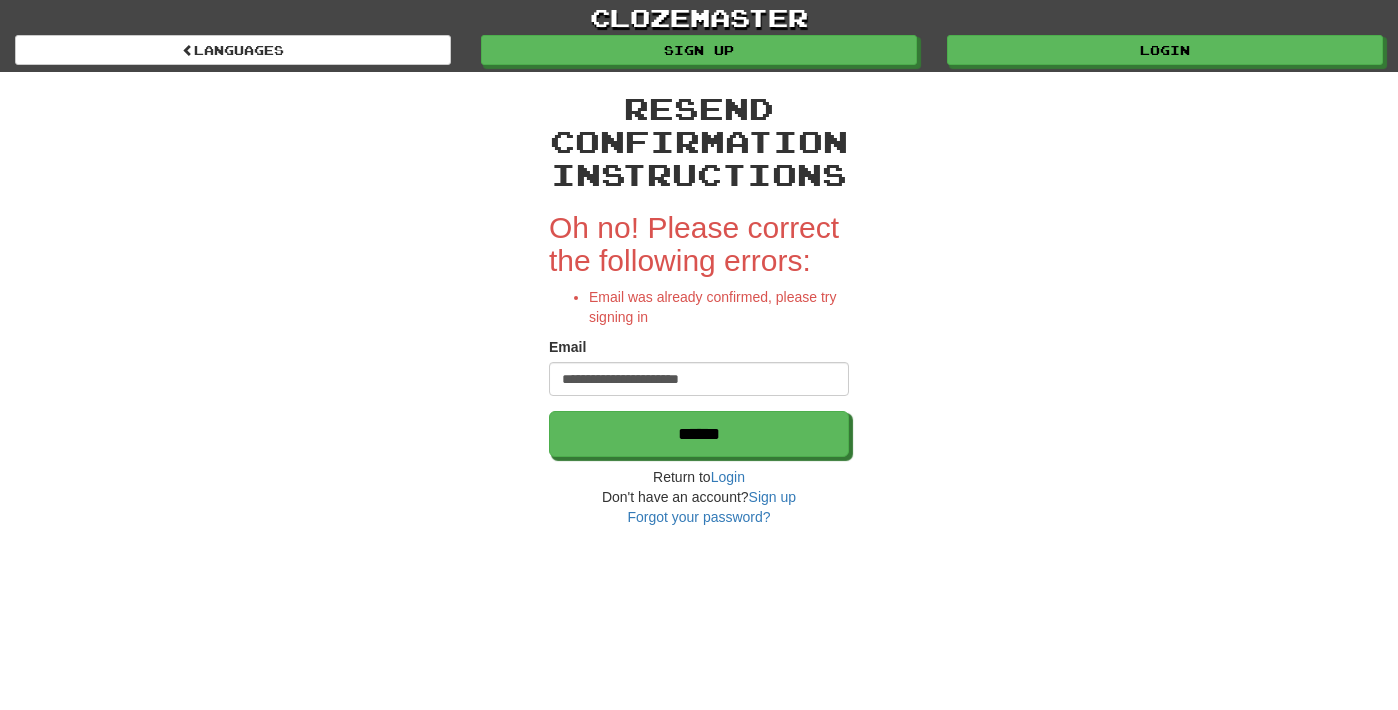 scroll, scrollTop: 0, scrollLeft: 0, axis: both 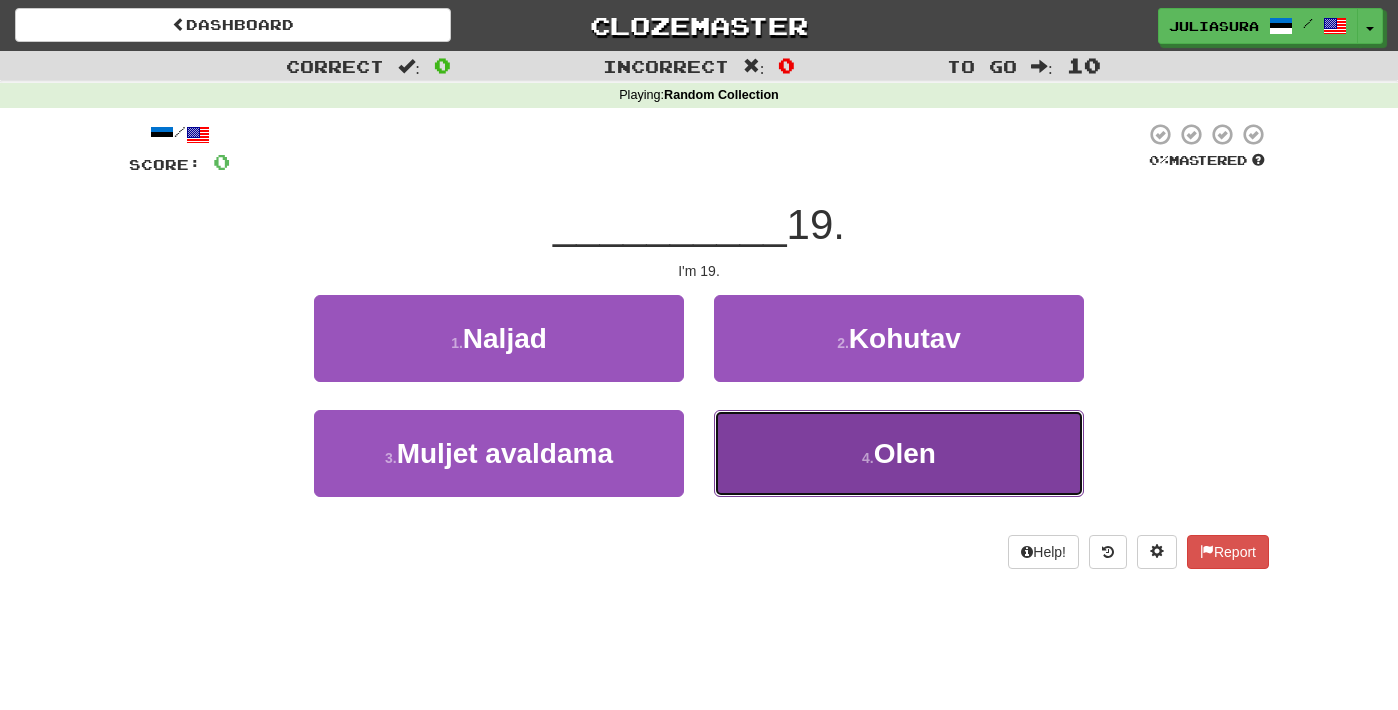 click on "Olen" at bounding box center [905, 453] 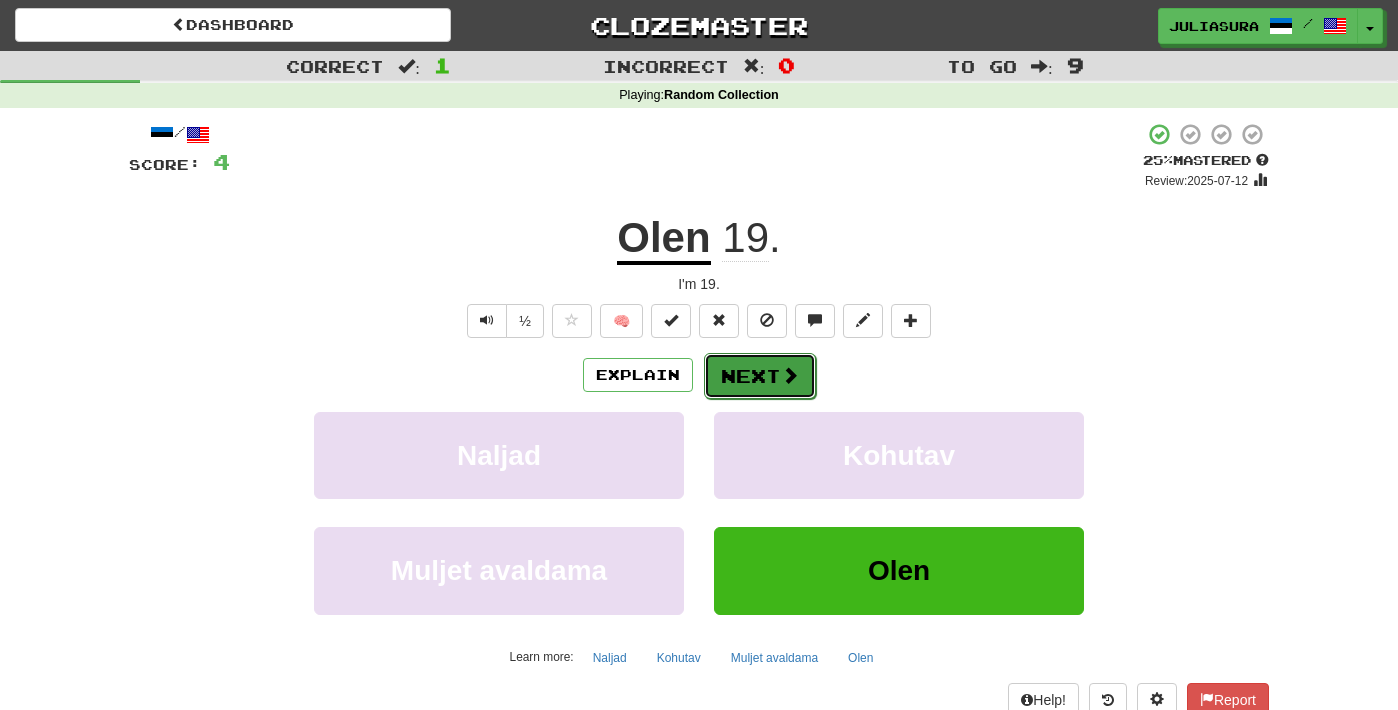 click on "Next" at bounding box center (760, 376) 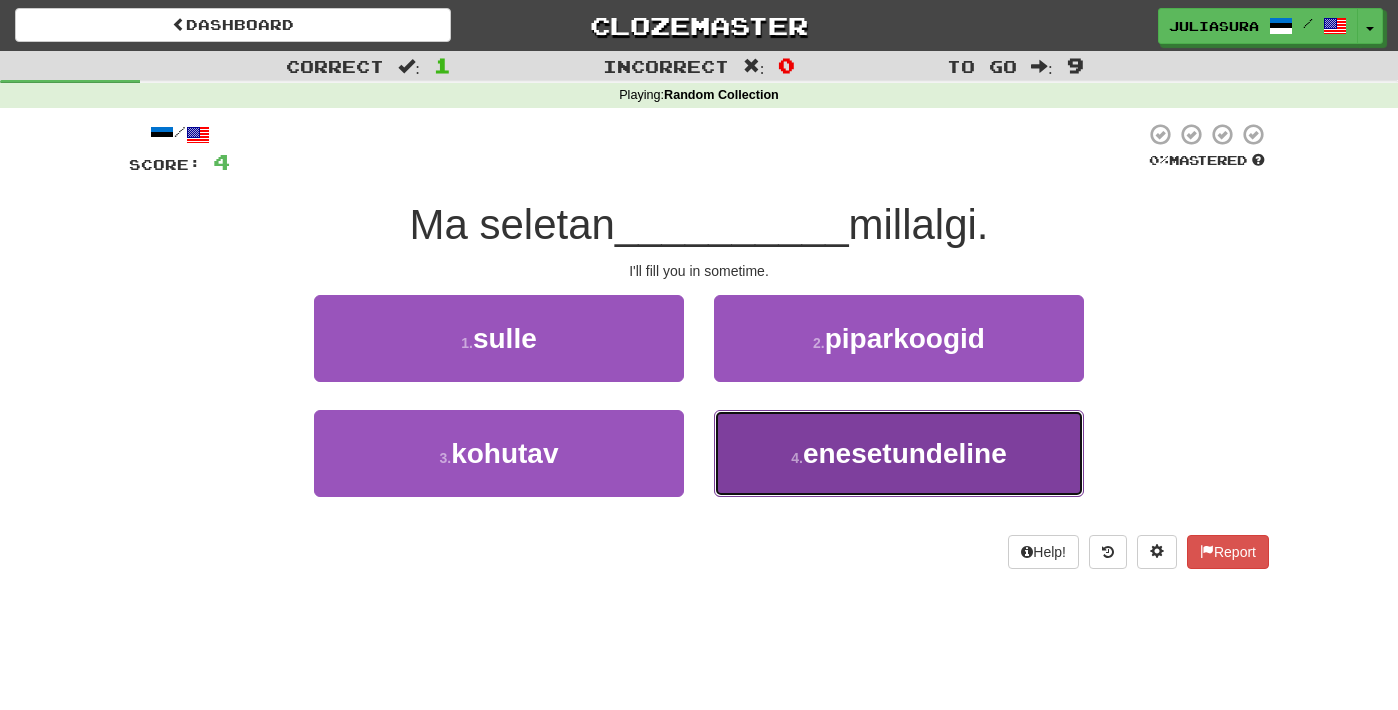 click on "enesetundeline" at bounding box center (905, 453) 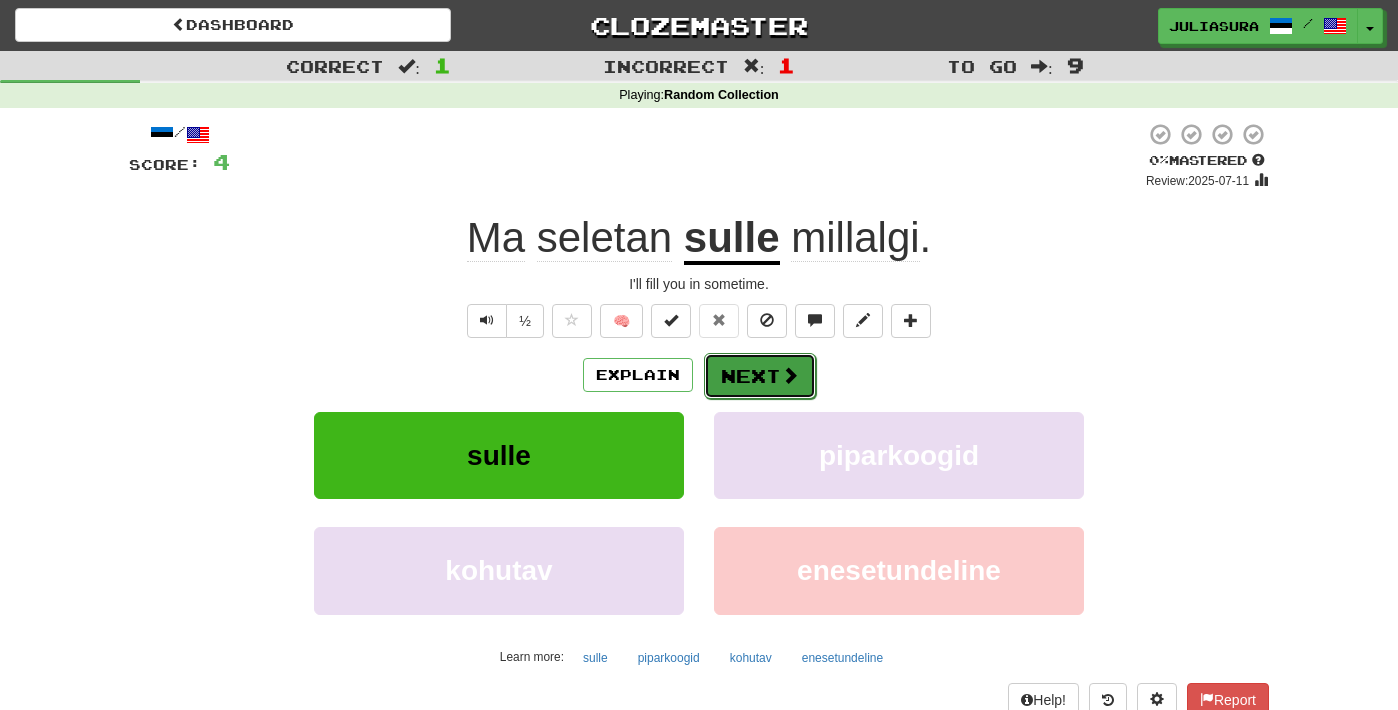 click on "Next" at bounding box center (760, 376) 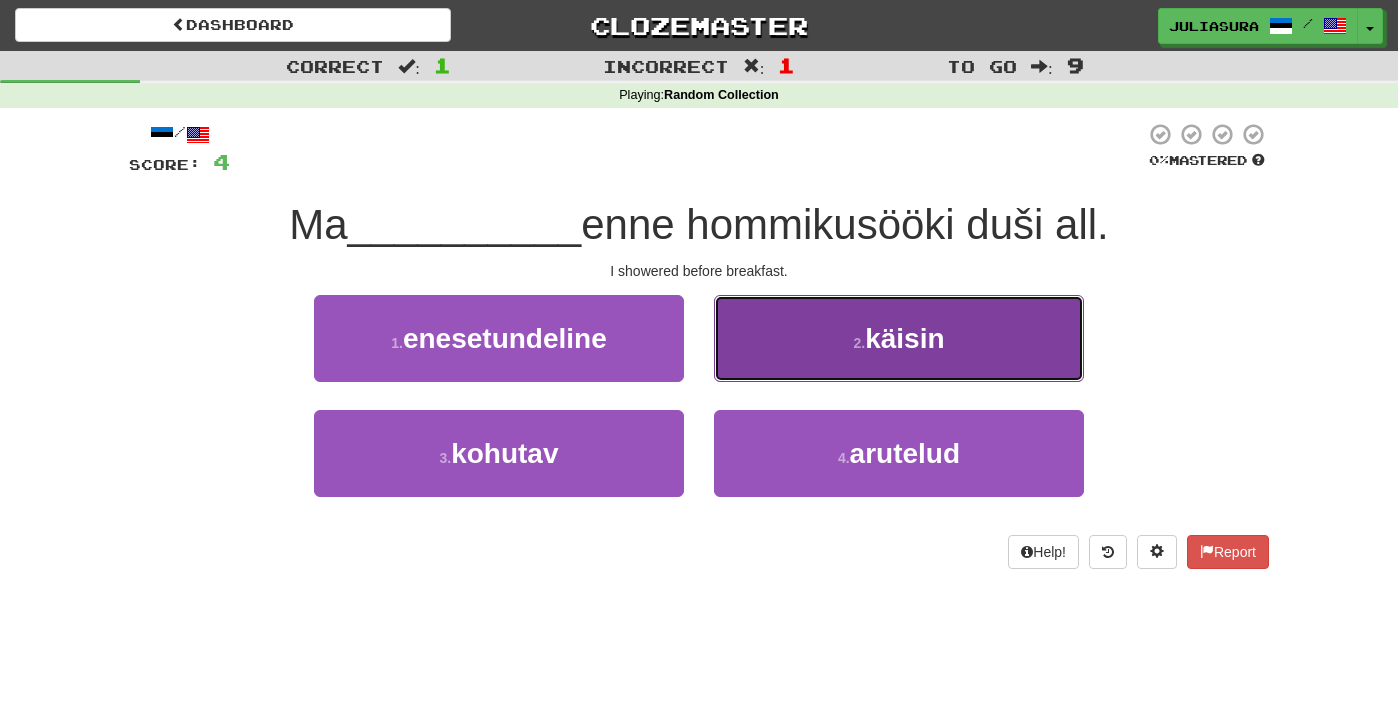click on "käisin" at bounding box center [904, 338] 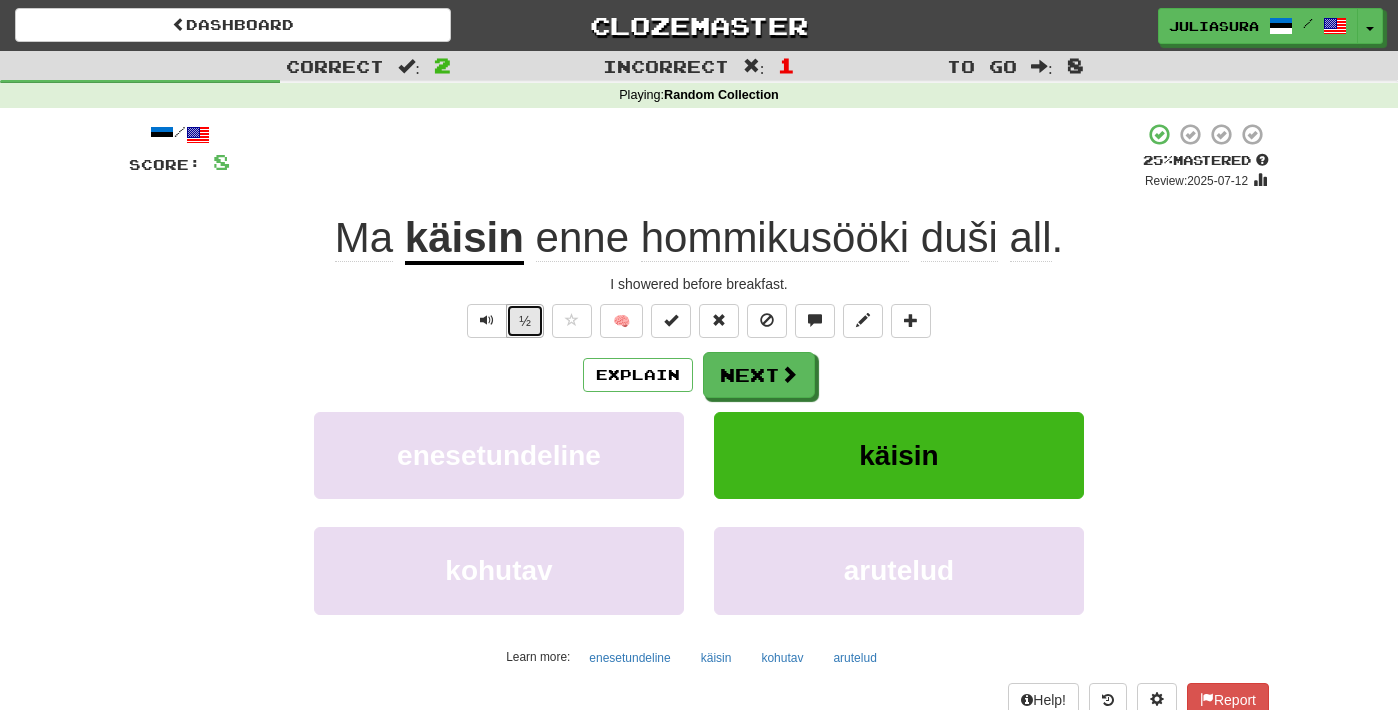 click on "½" at bounding box center (525, 321) 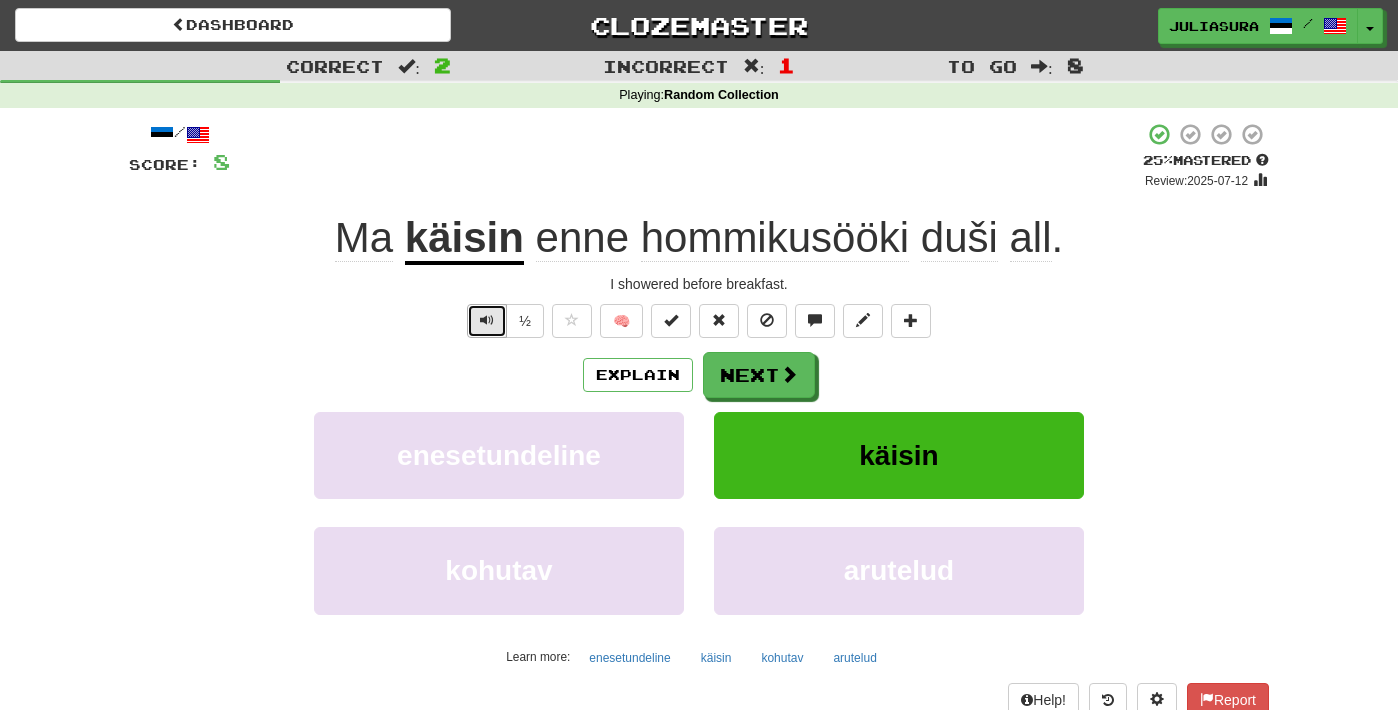 click at bounding box center [487, 320] 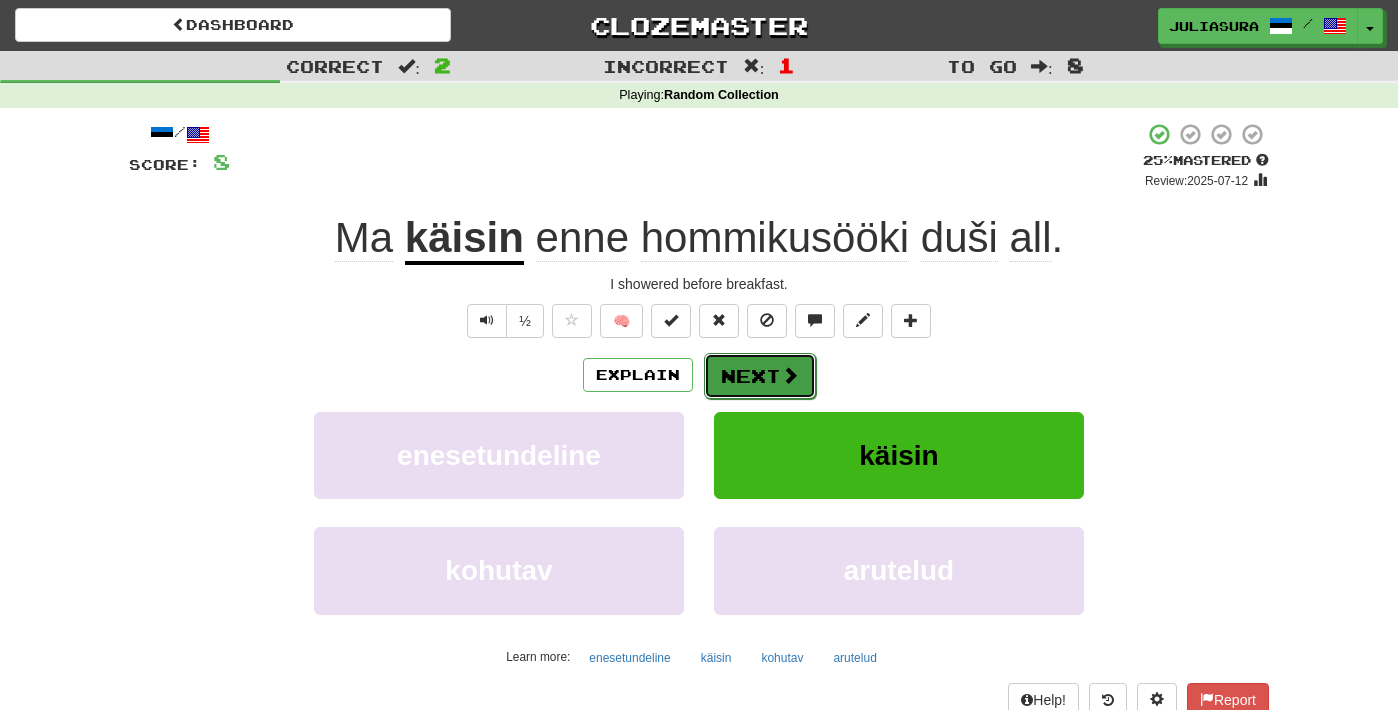 click on "Next" at bounding box center (760, 376) 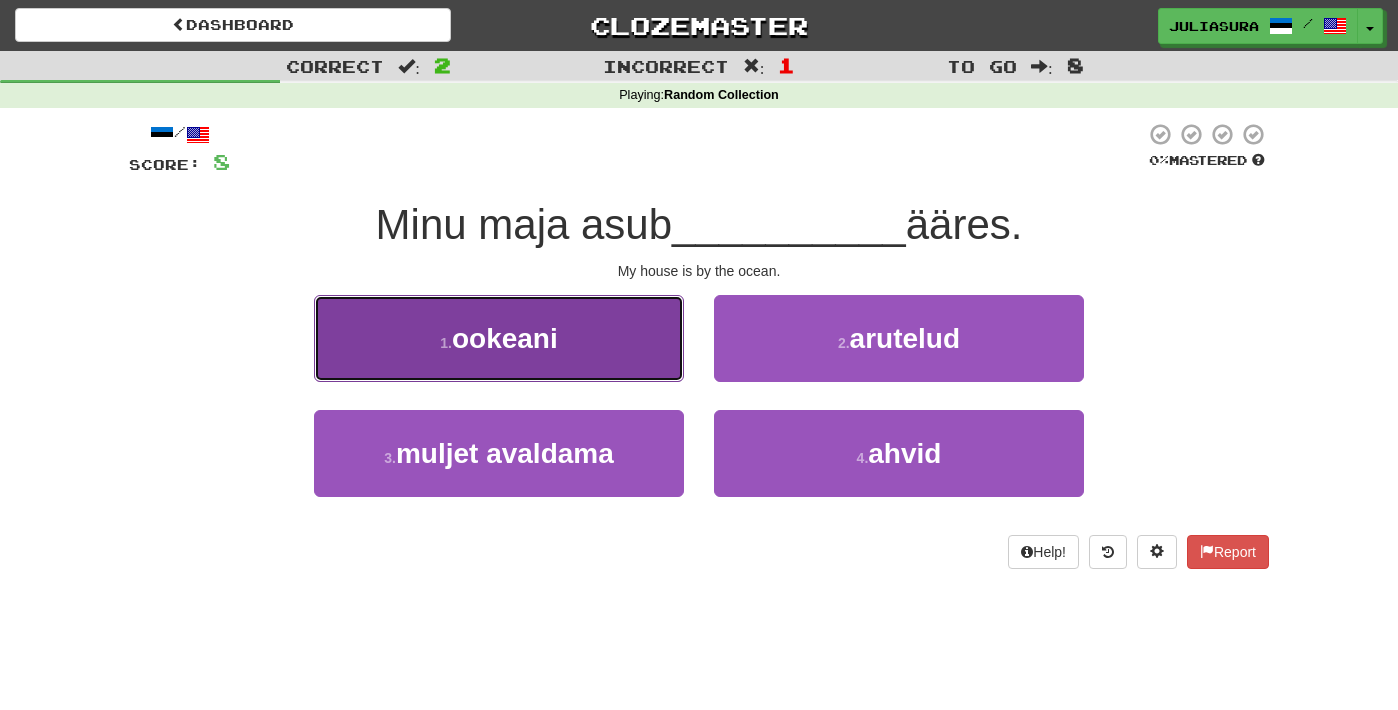 click on "1 .  ookeani" at bounding box center [499, 338] 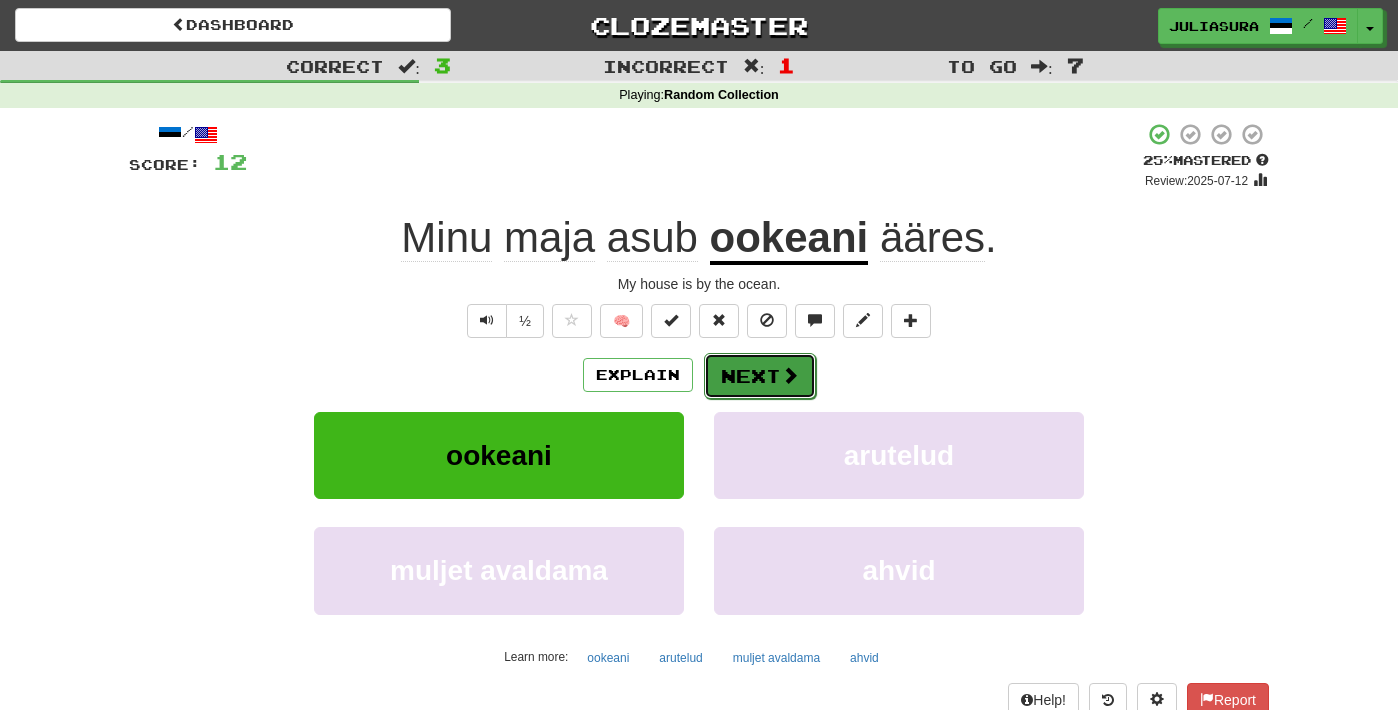 click on "Next" at bounding box center [760, 376] 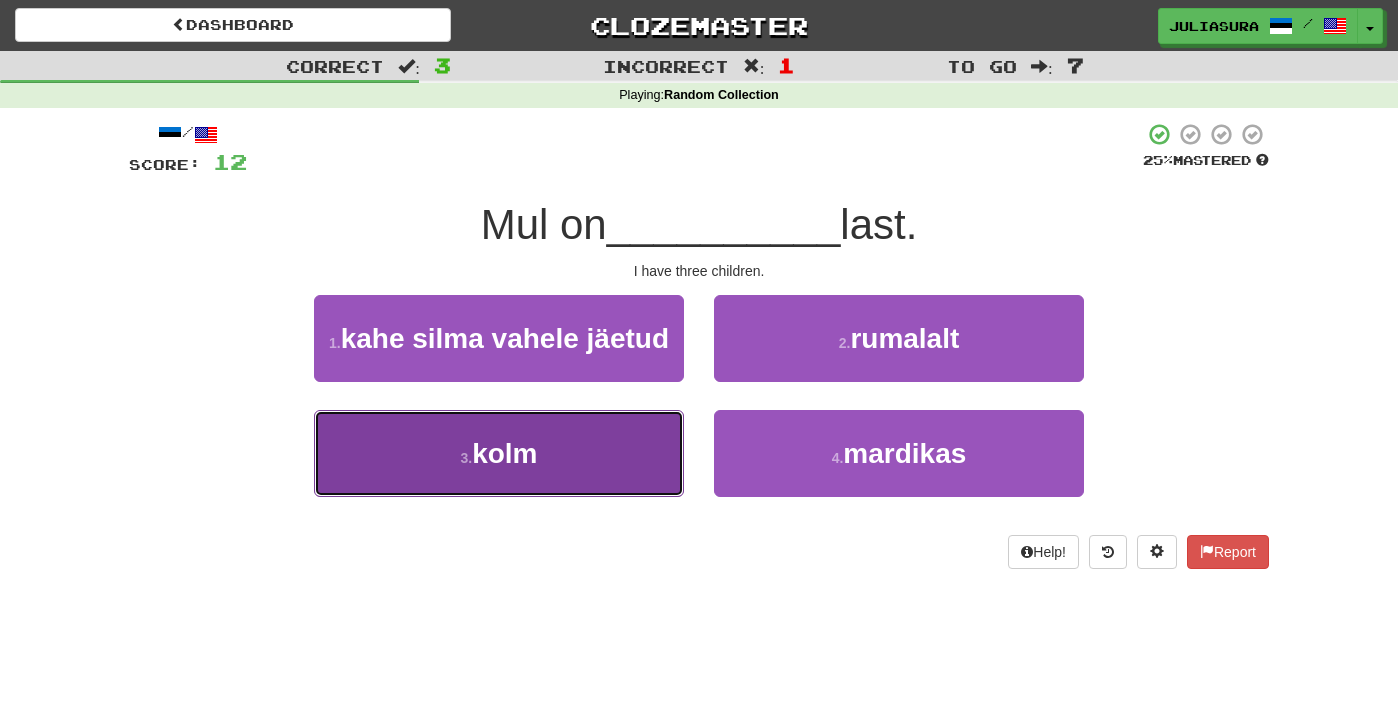 click on "3 .  kolm" at bounding box center (499, 453) 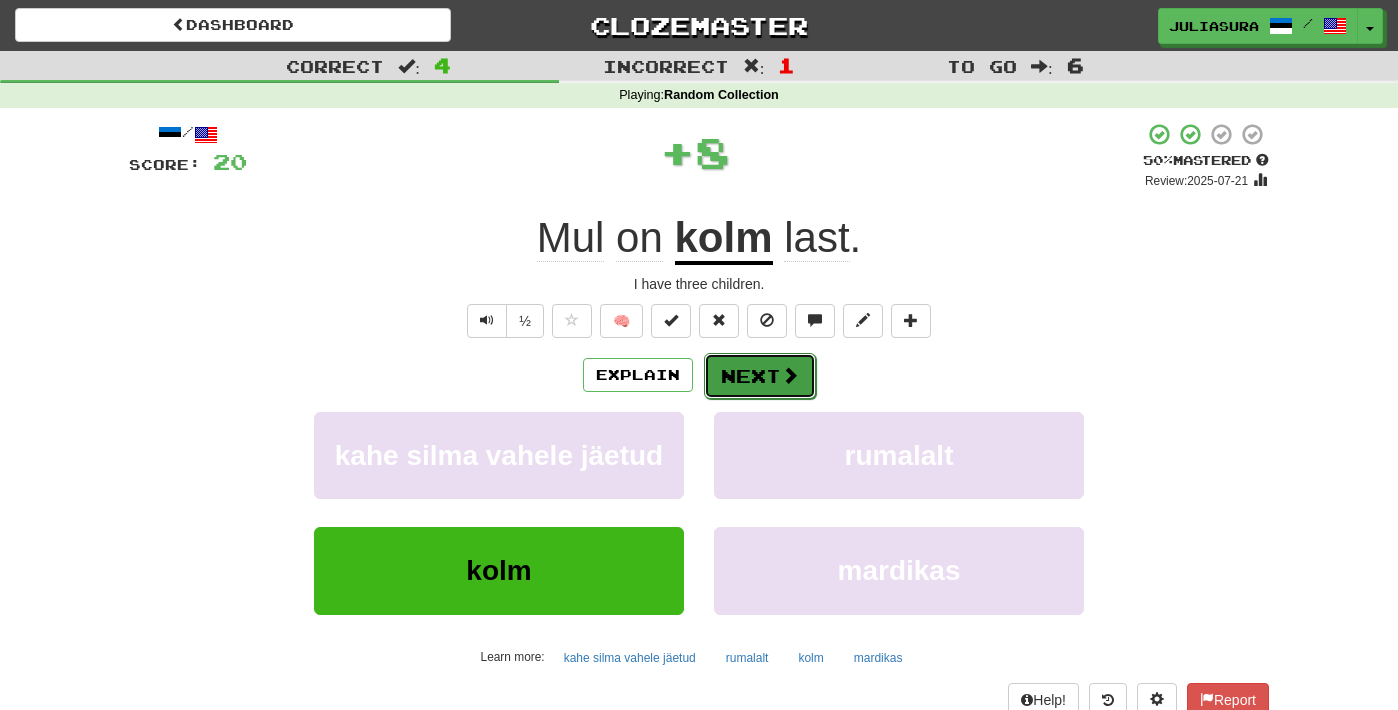 click on "Next" at bounding box center (760, 376) 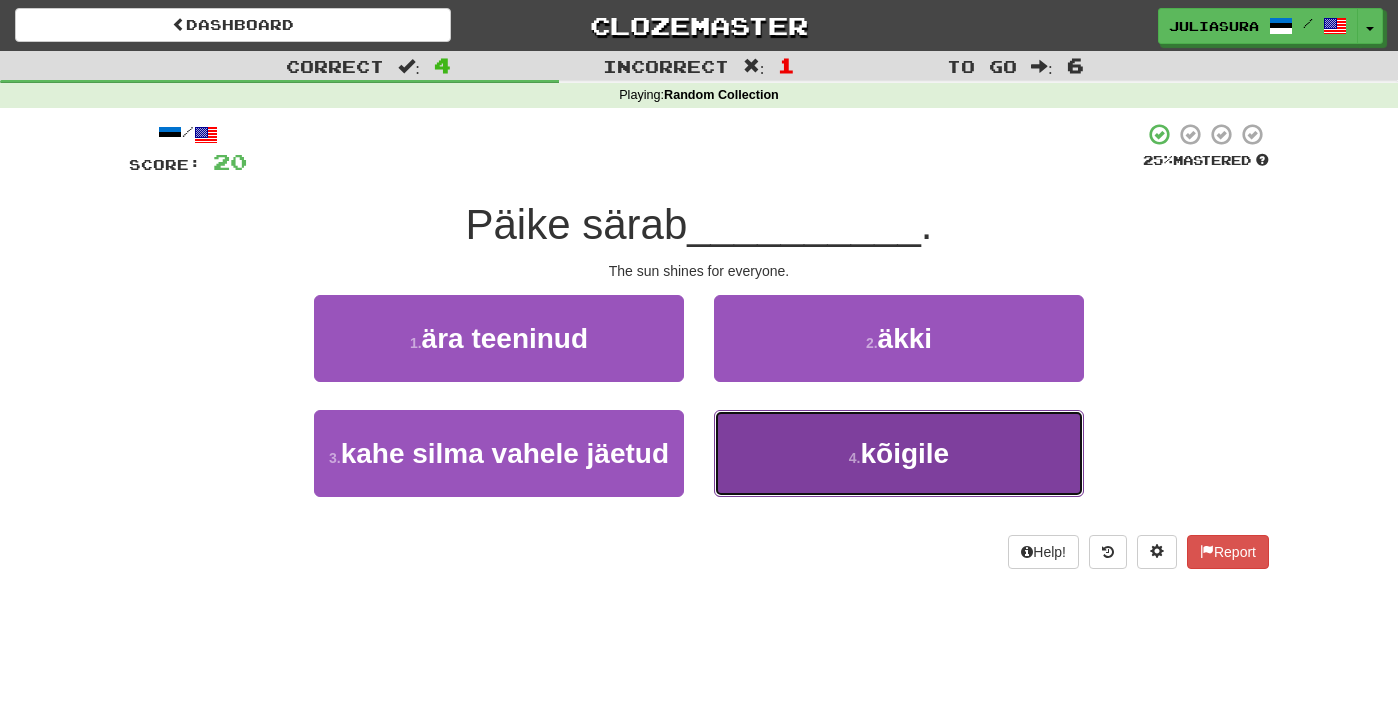 click on "kõigile" at bounding box center (904, 453) 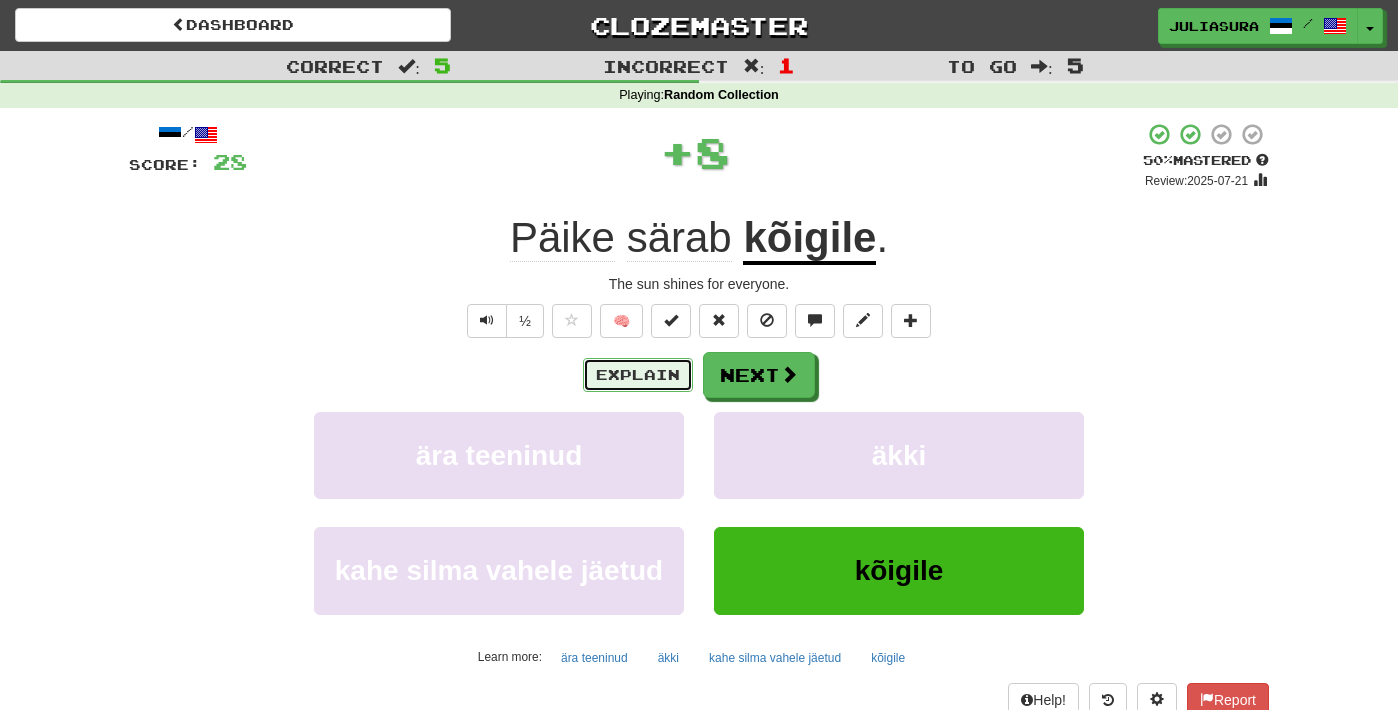 click on "Explain" at bounding box center [638, 375] 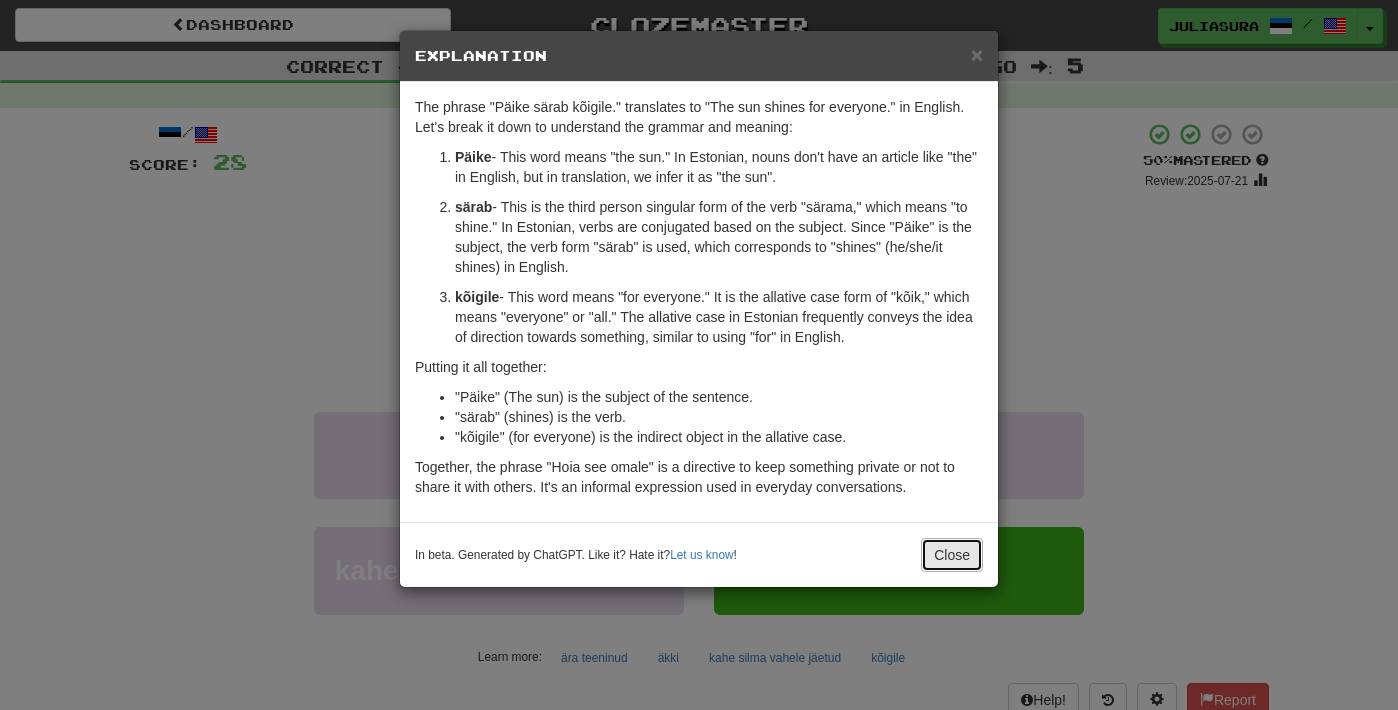 click on "Close" at bounding box center (952, 555) 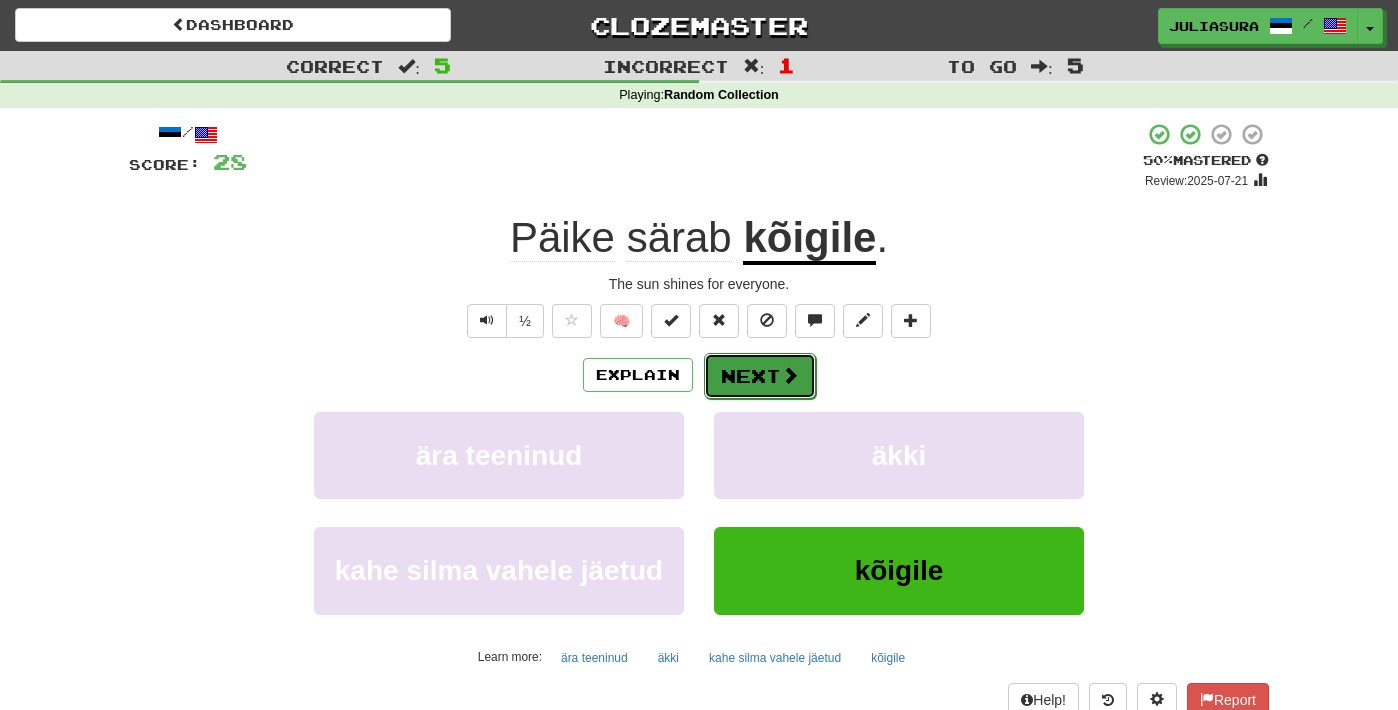 click on "Next" at bounding box center (760, 376) 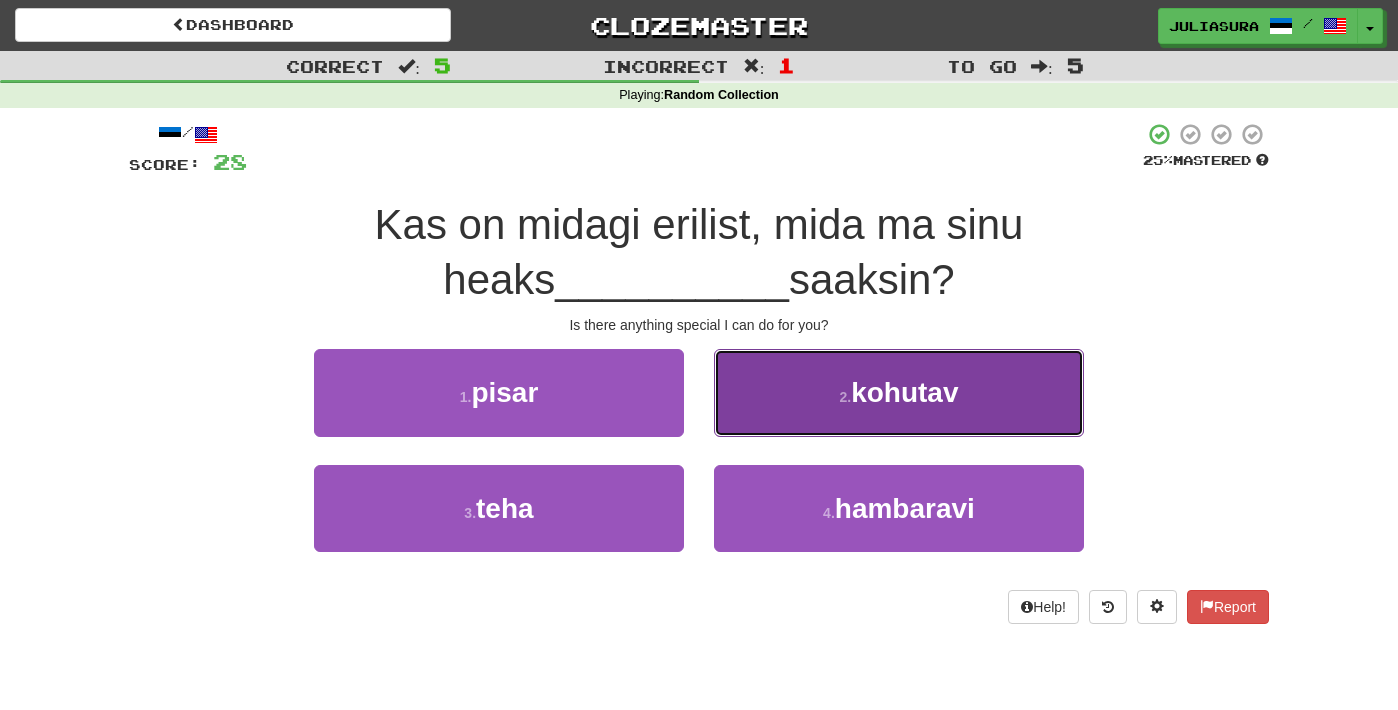click on "2 ." at bounding box center [845, 397] 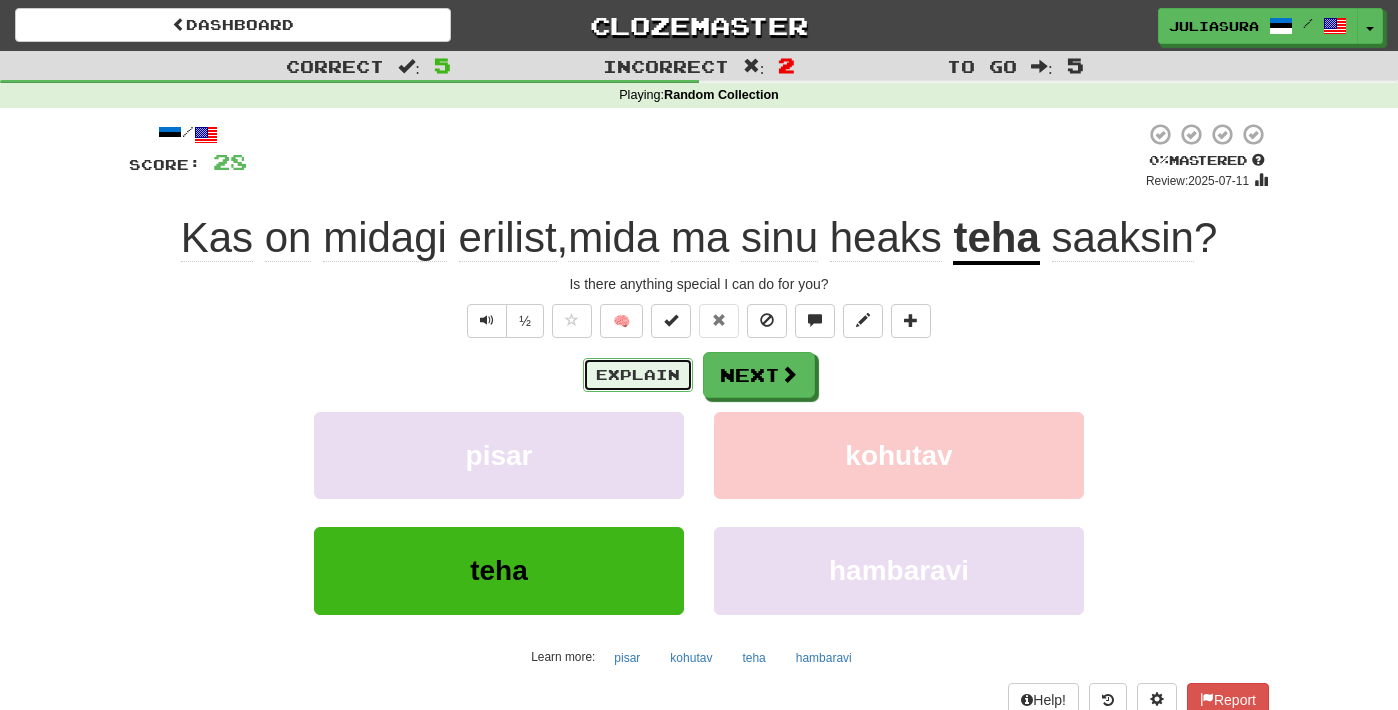 click on "Explain" at bounding box center (638, 375) 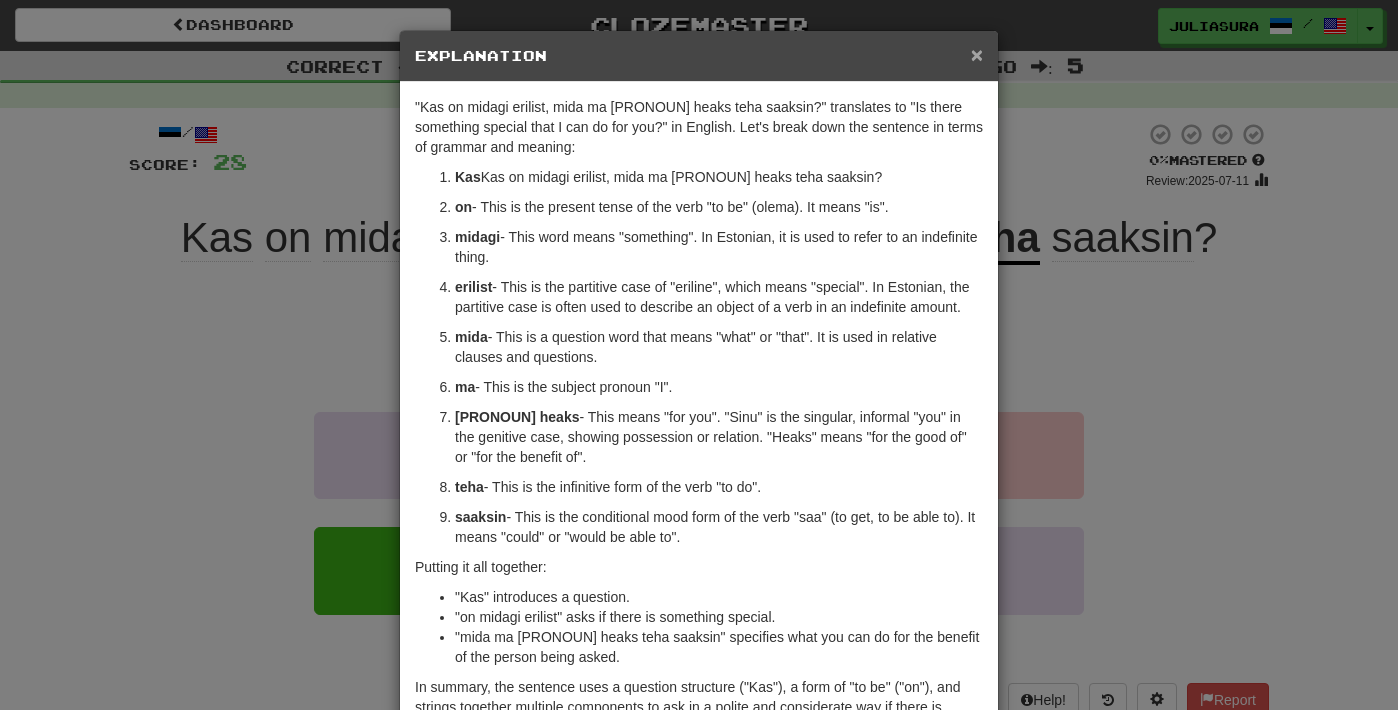 click on "×" at bounding box center (977, 54) 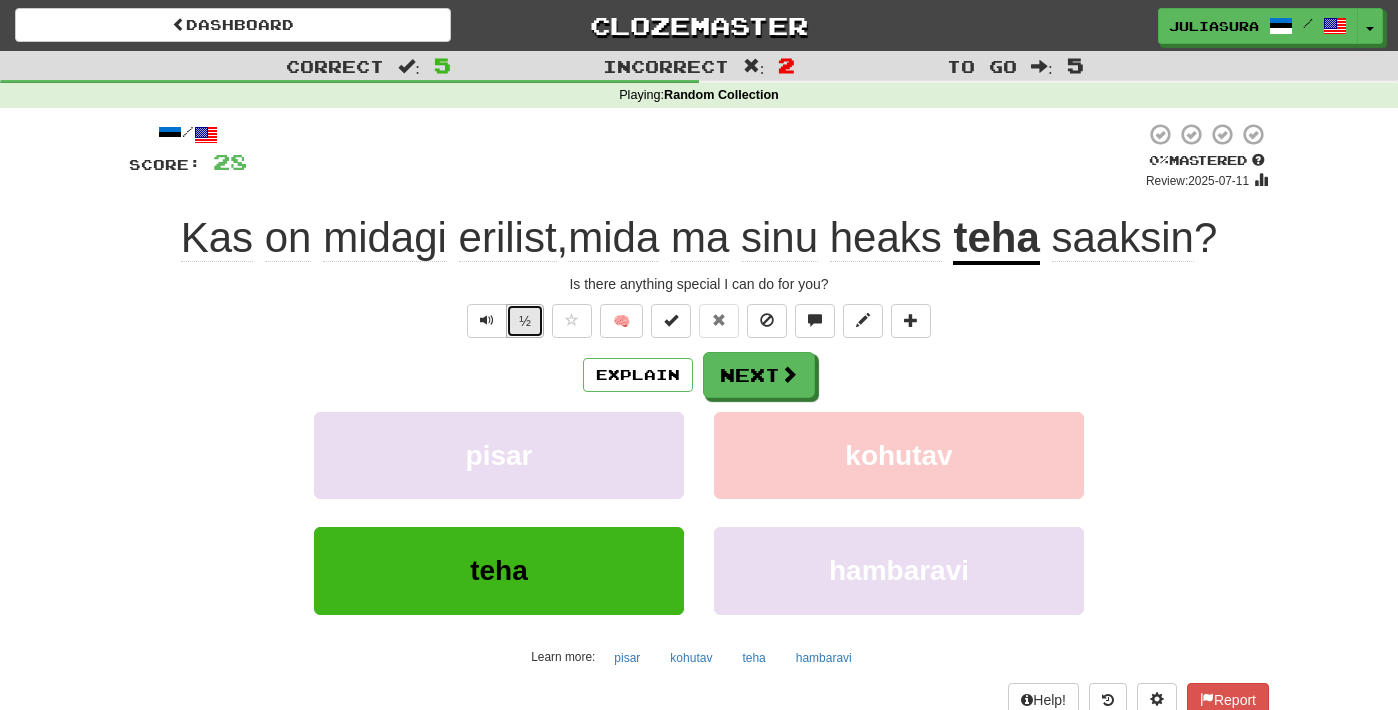 click on "½" at bounding box center [525, 321] 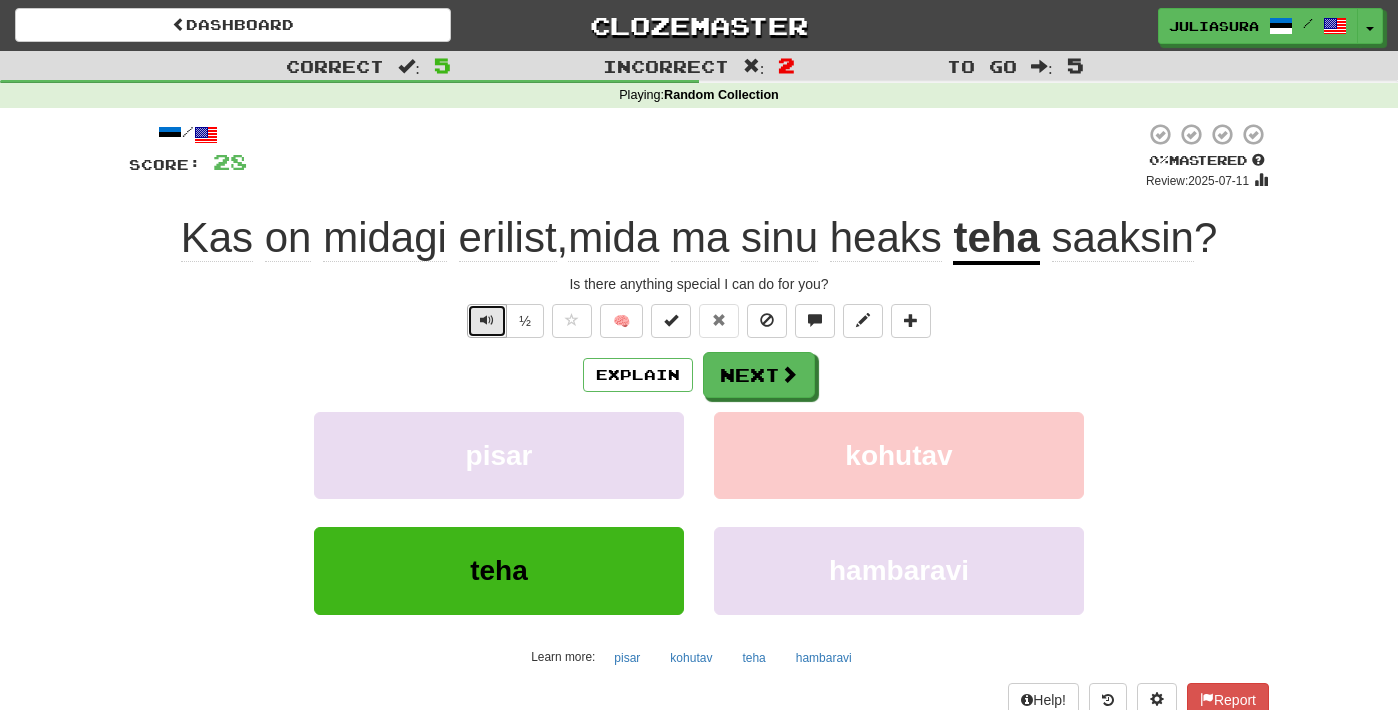 click at bounding box center [487, 321] 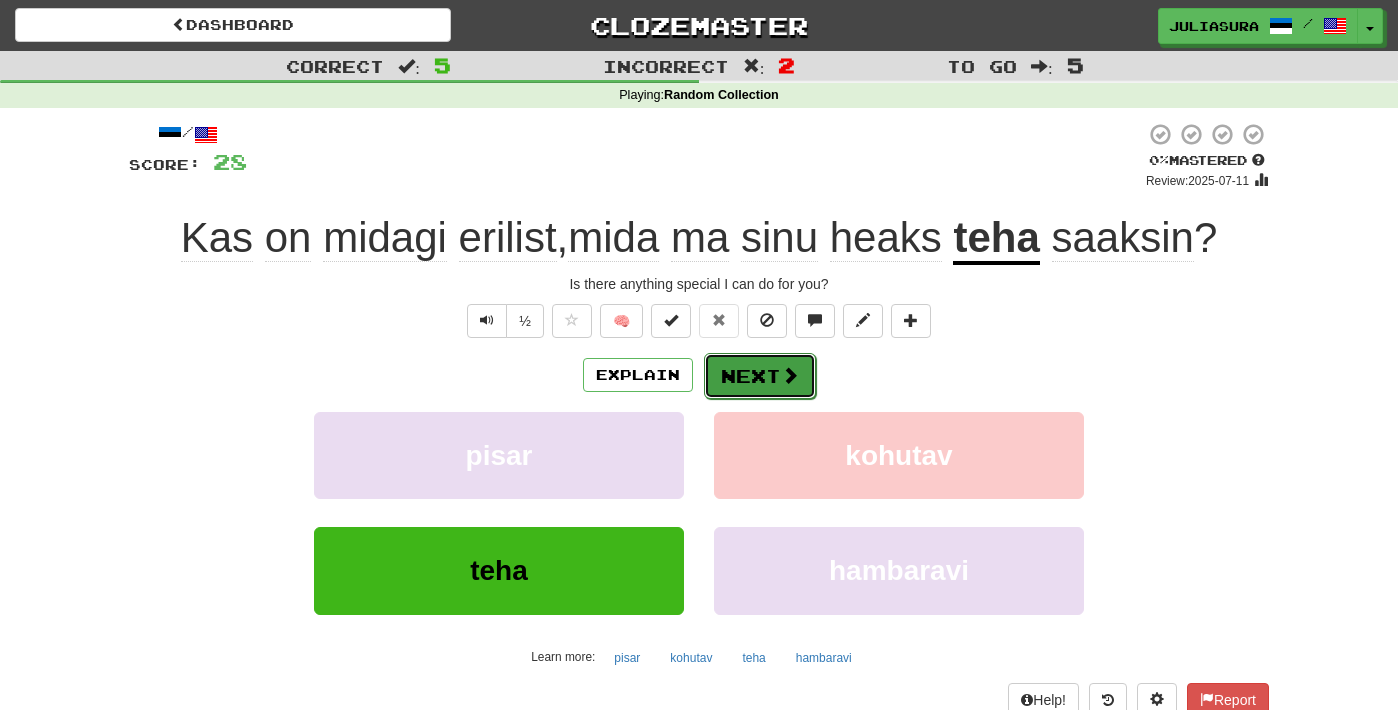 click on "Next" at bounding box center (760, 376) 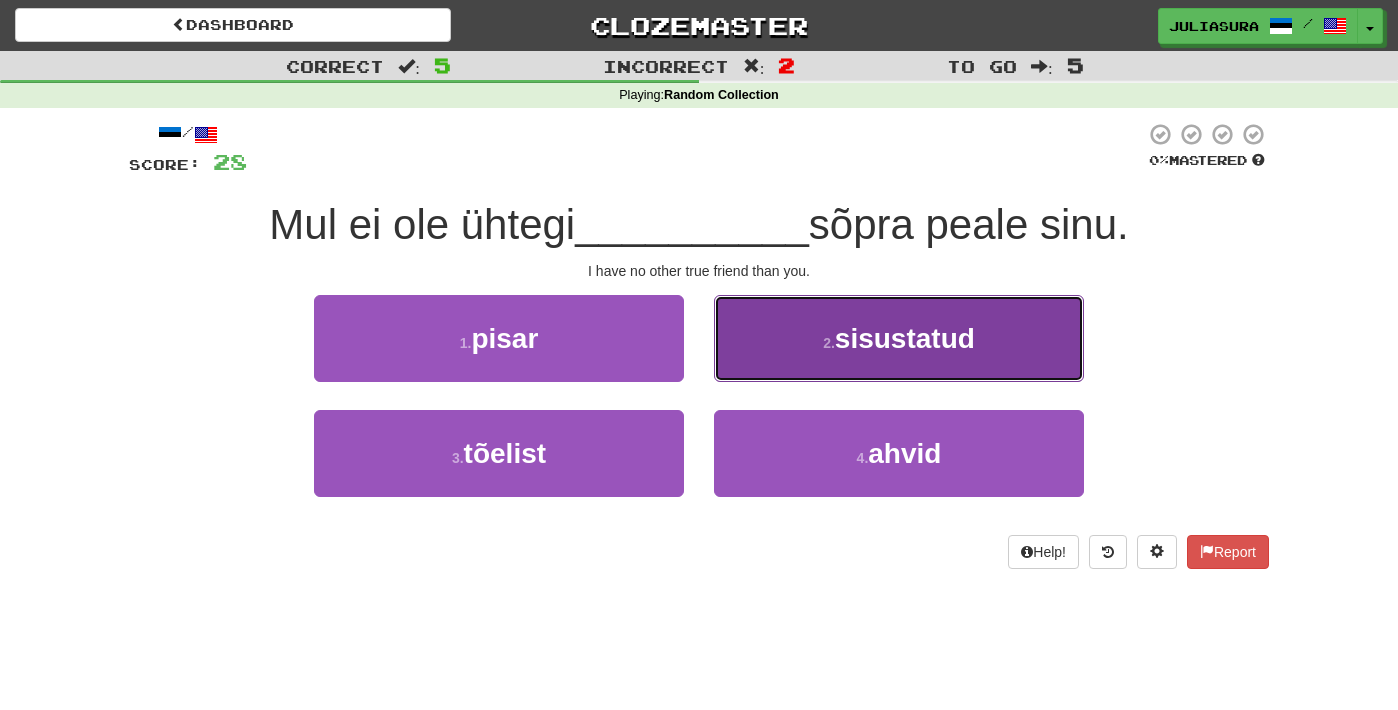 click on "sisustatud" at bounding box center (905, 338) 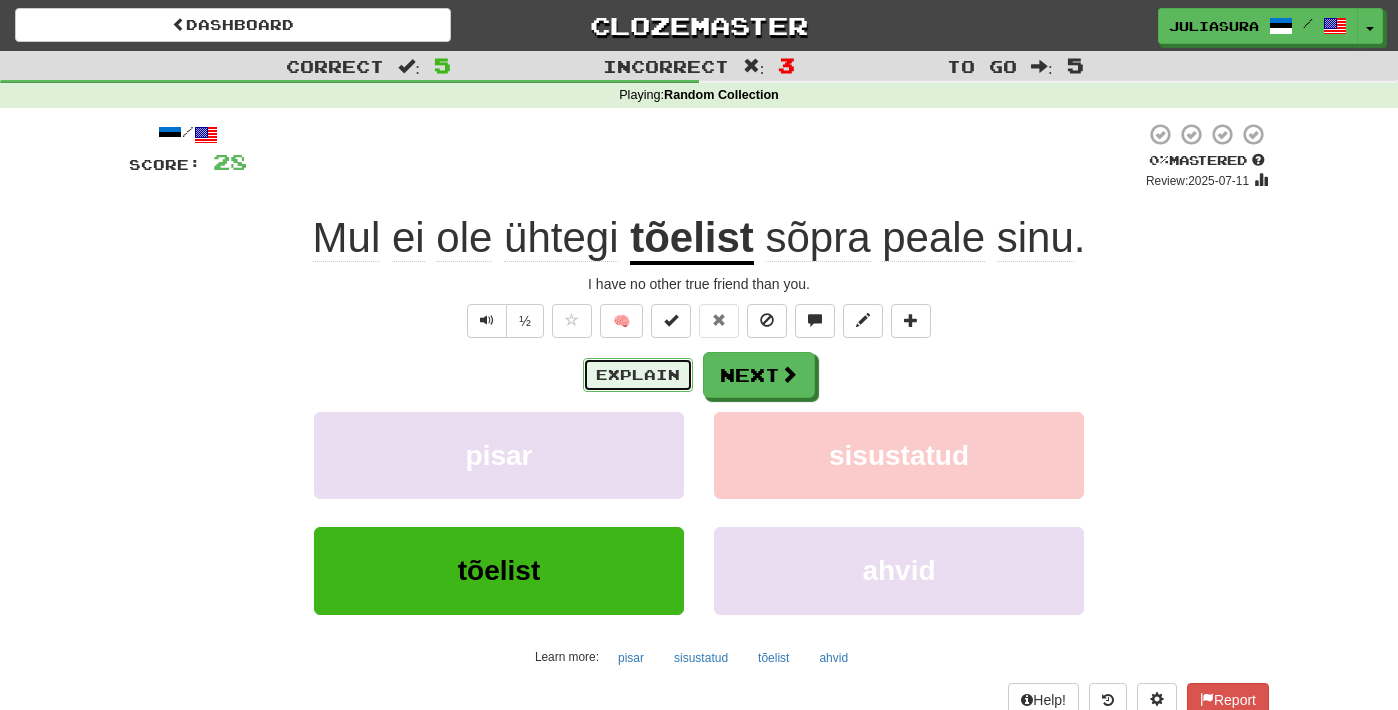 click on "Explain" at bounding box center [638, 375] 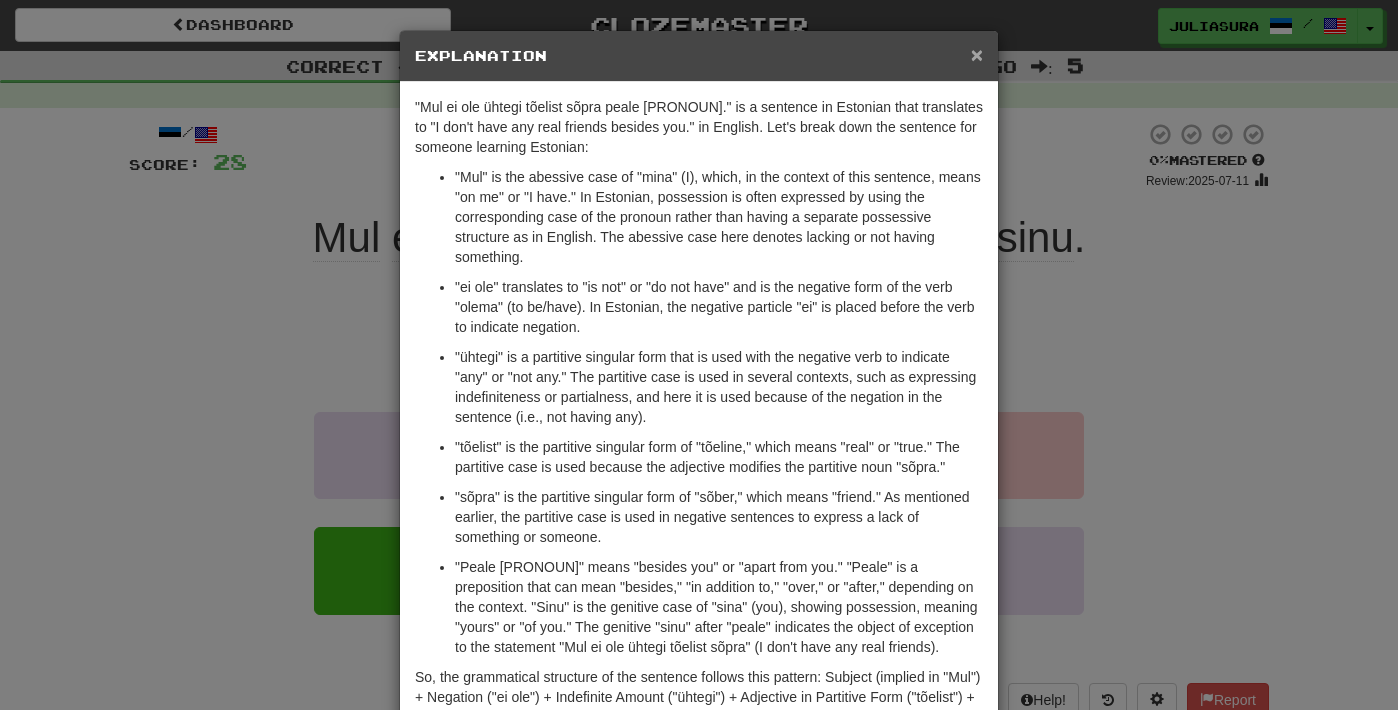 click on "×" at bounding box center [977, 54] 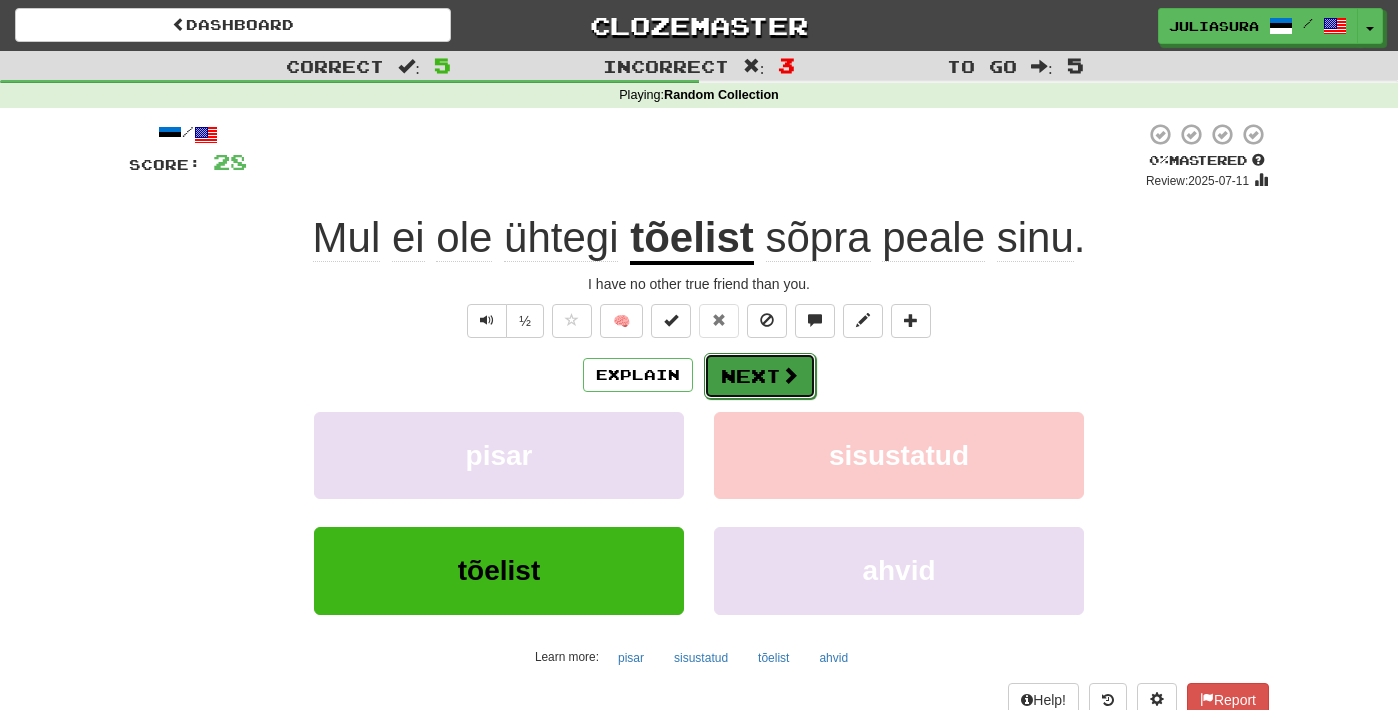 click on "Next" at bounding box center (760, 376) 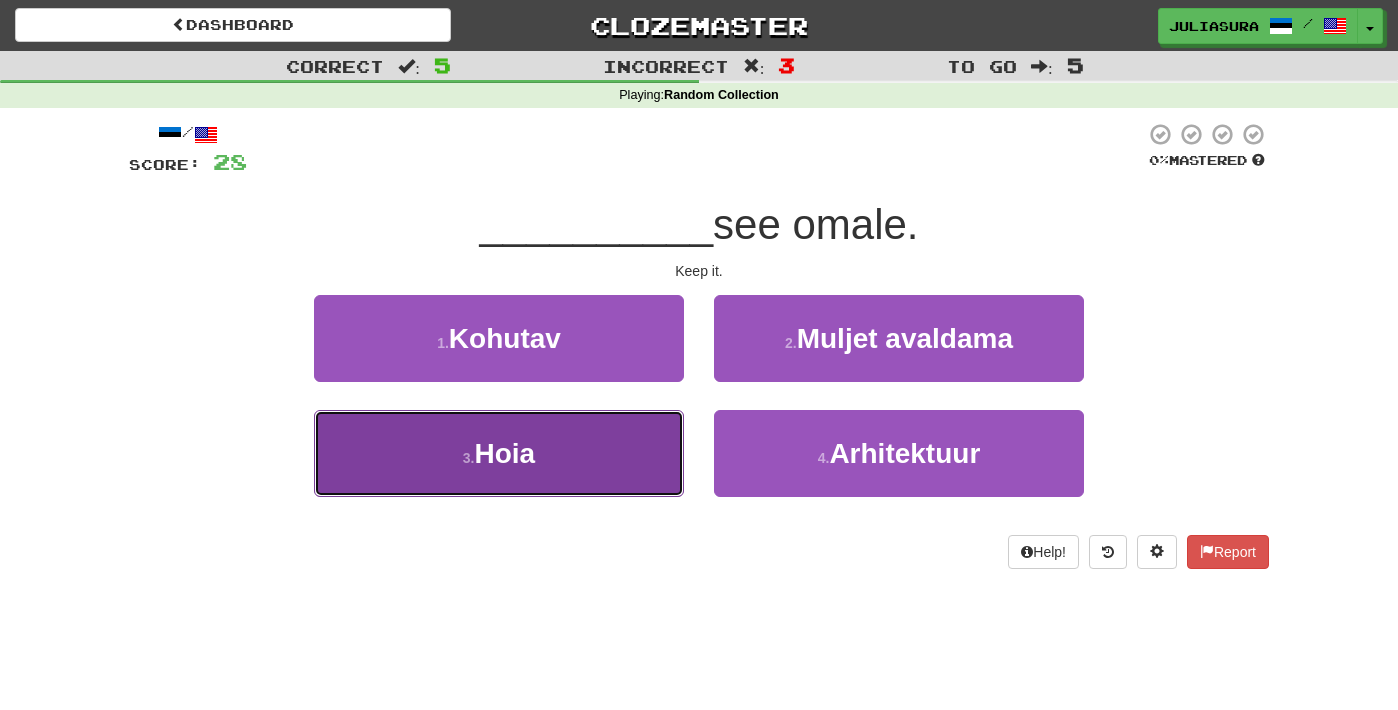click on "3 .  Hoia" at bounding box center [499, 453] 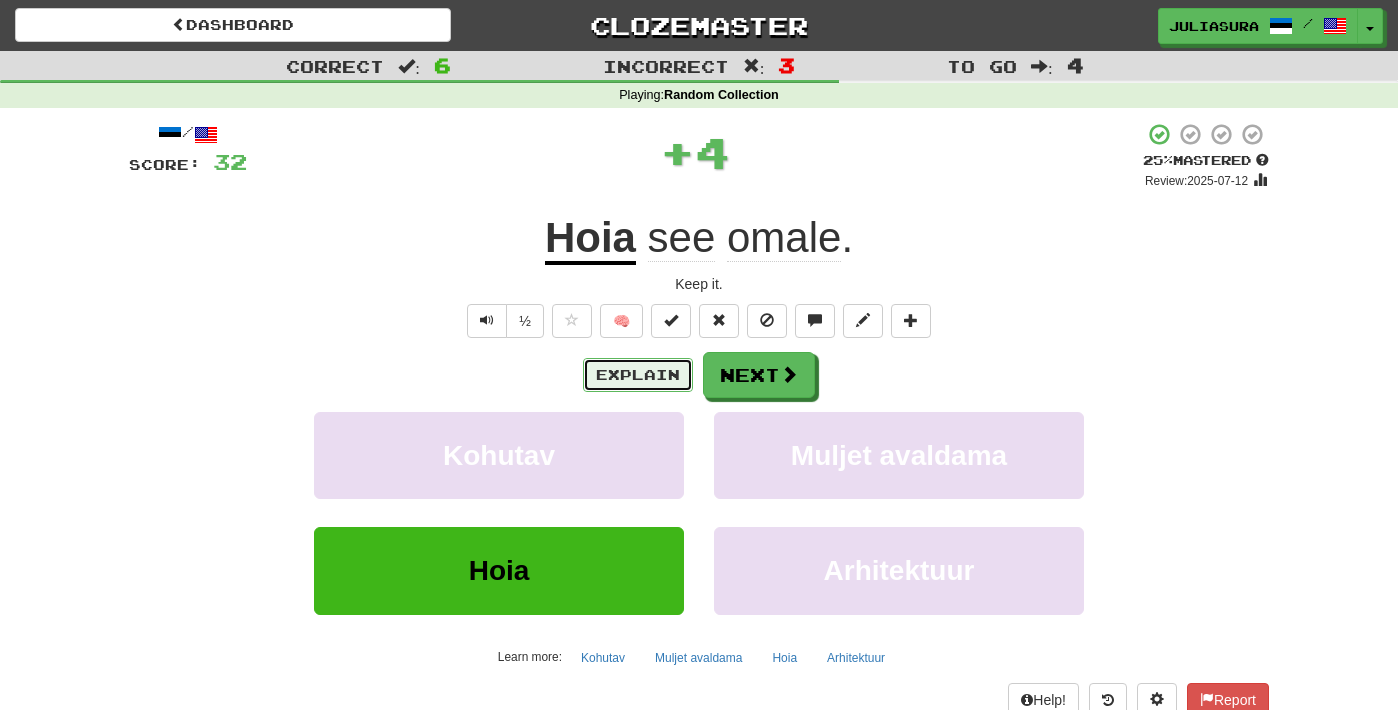 click on "Explain" at bounding box center (638, 375) 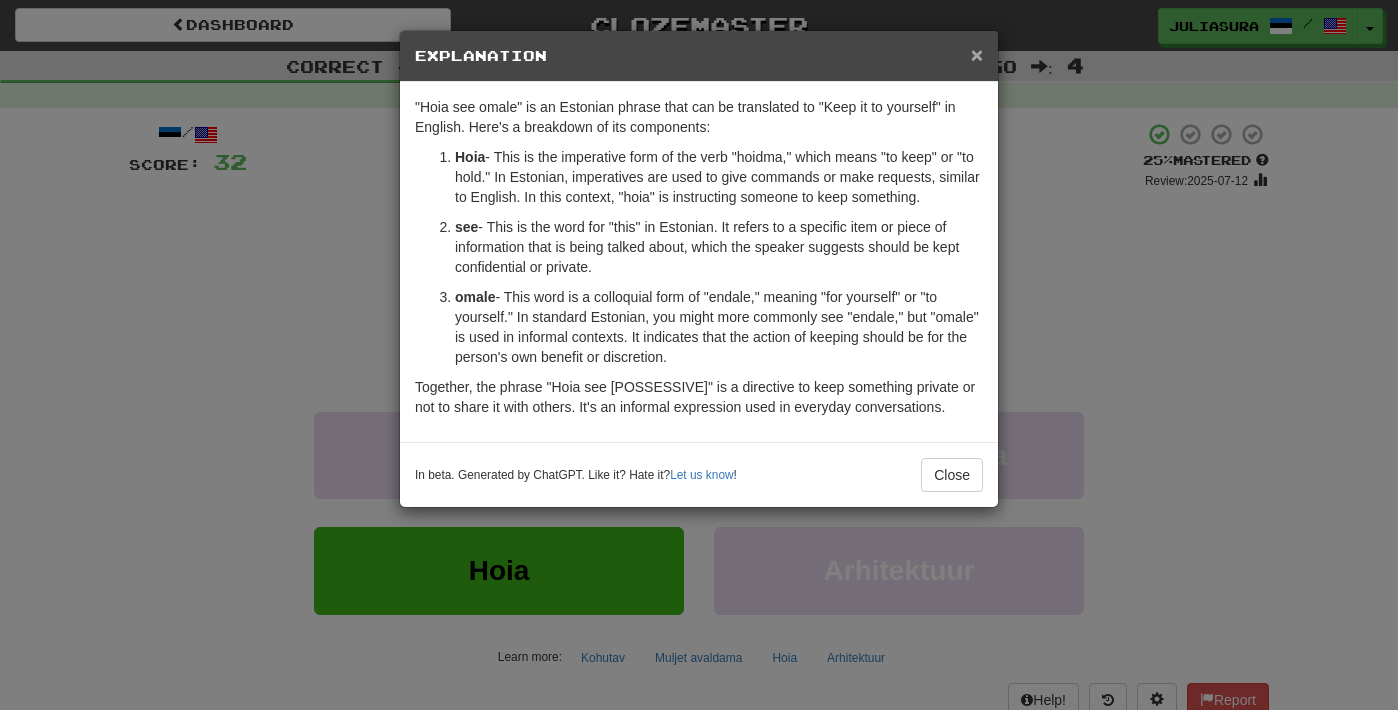 click on "×" at bounding box center [977, 54] 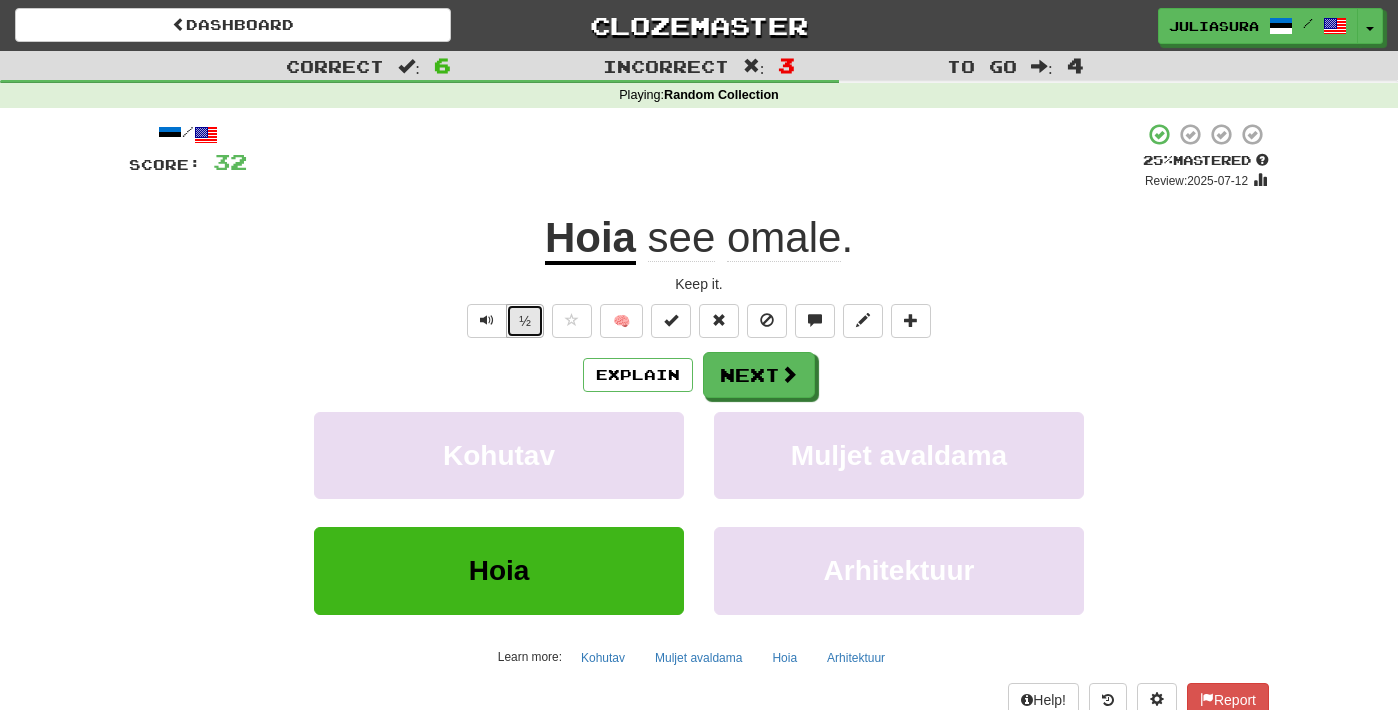 click on "½" at bounding box center (525, 321) 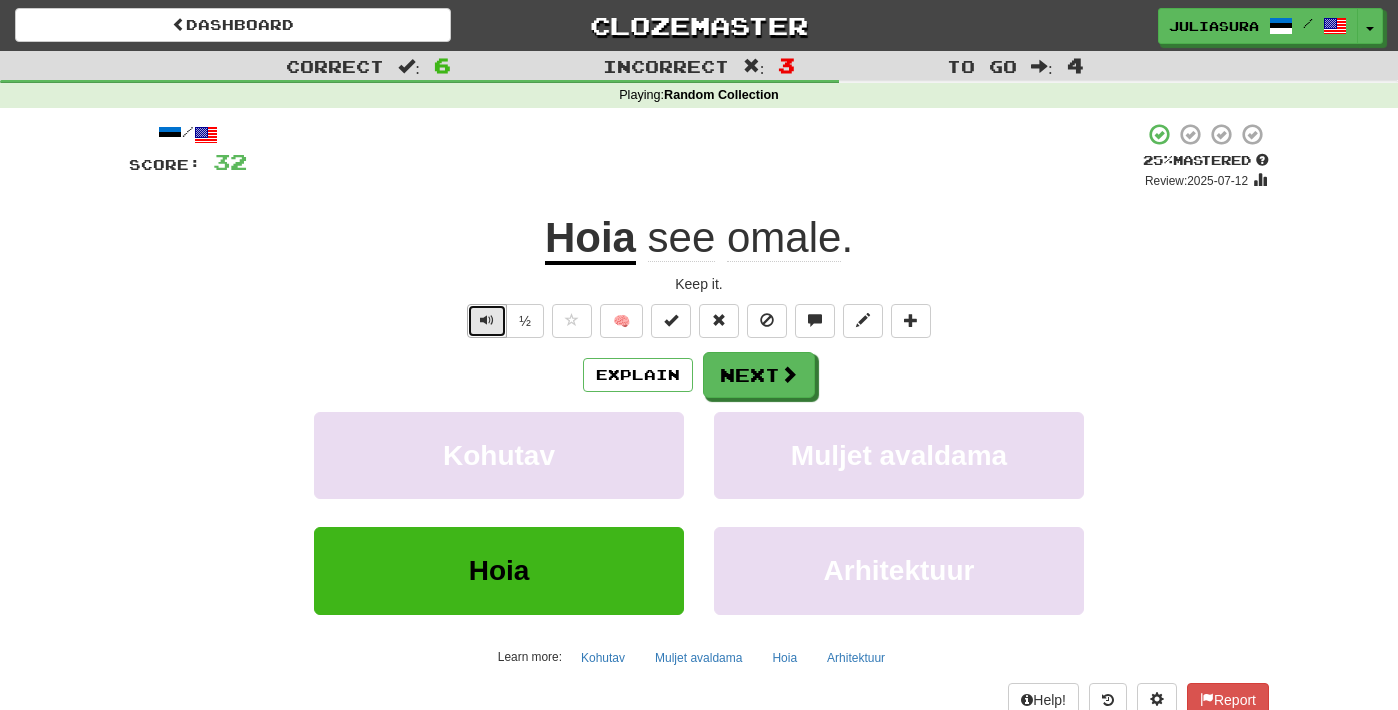 click at bounding box center (487, 321) 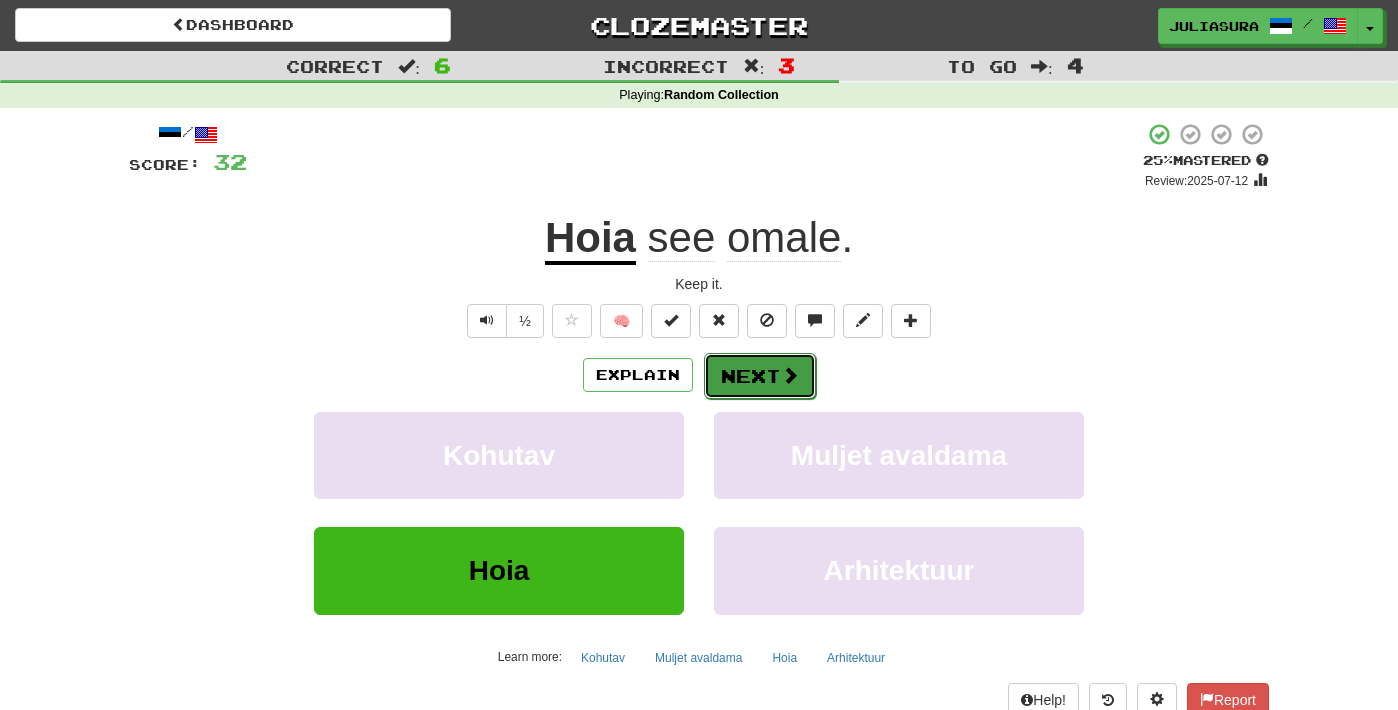 click on "Next" at bounding box center (760, 376) 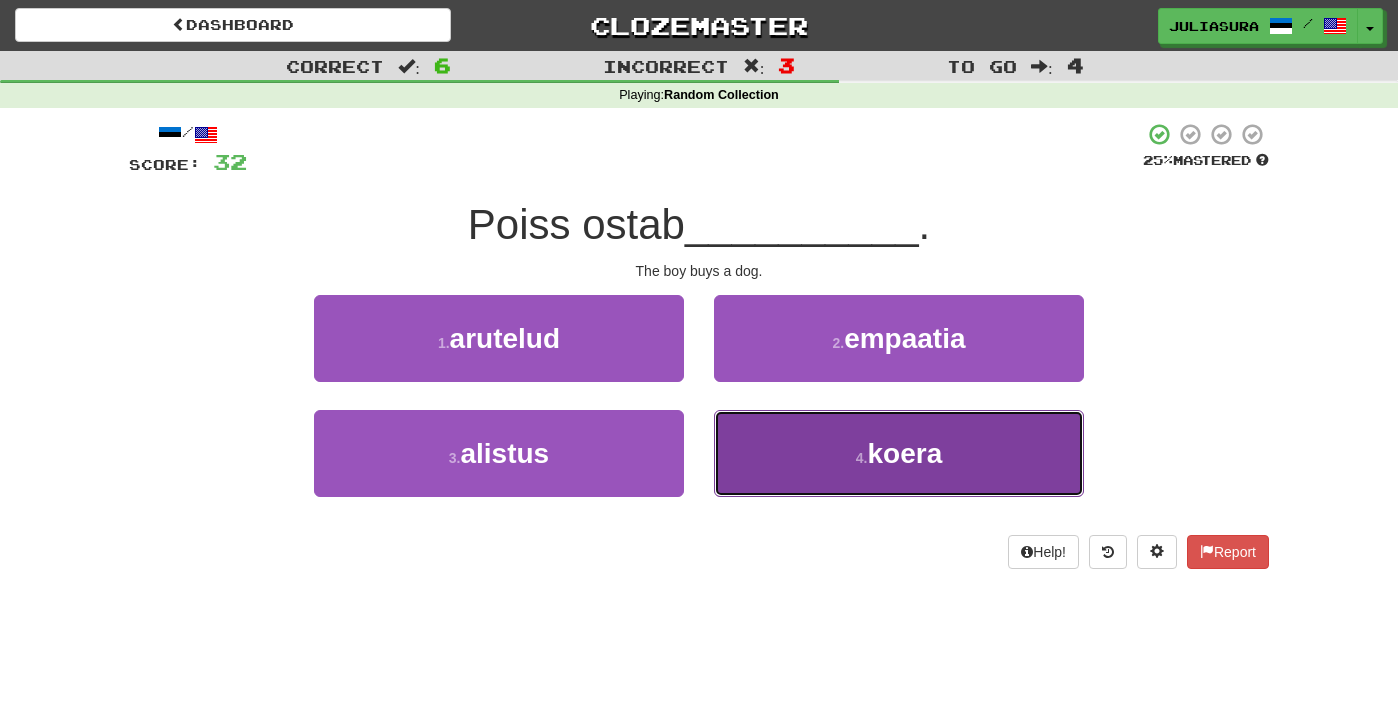 click on "koera" at bounding box center [904, 453] 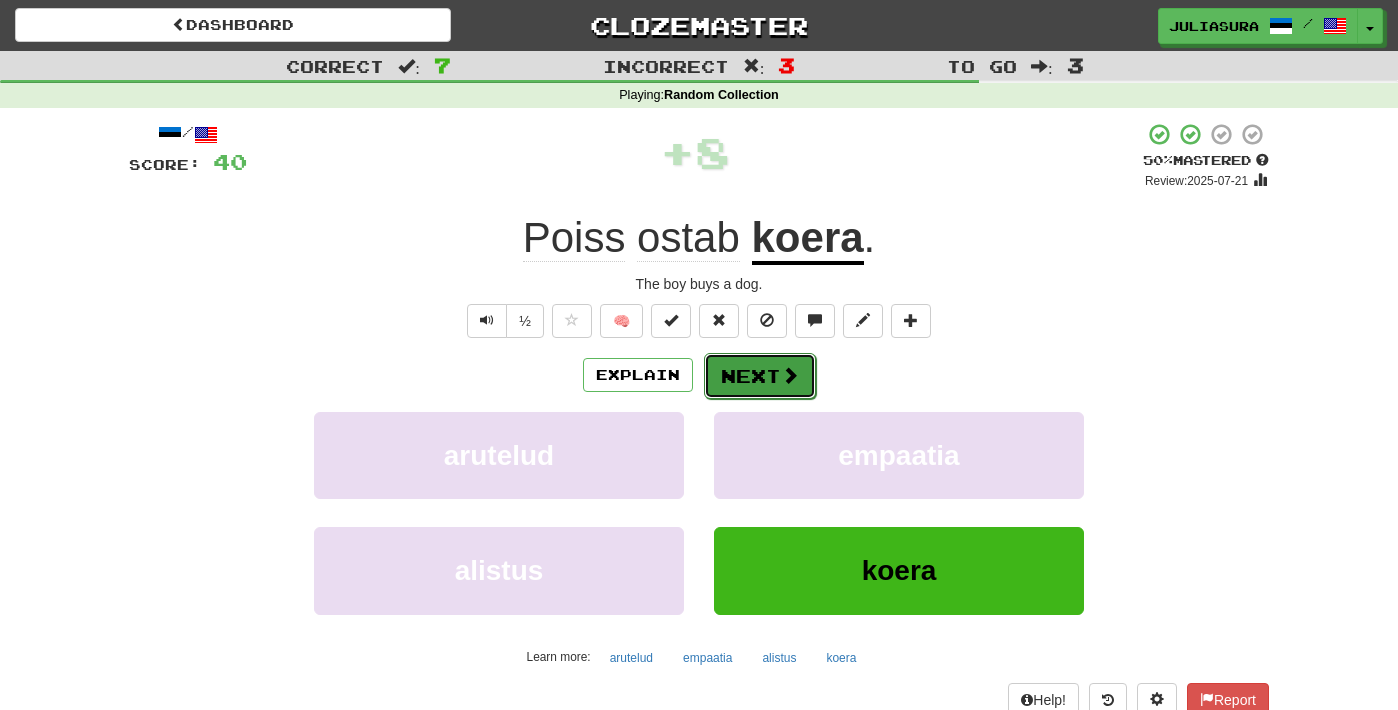 click on "Next" at bounding box center (760, 376) 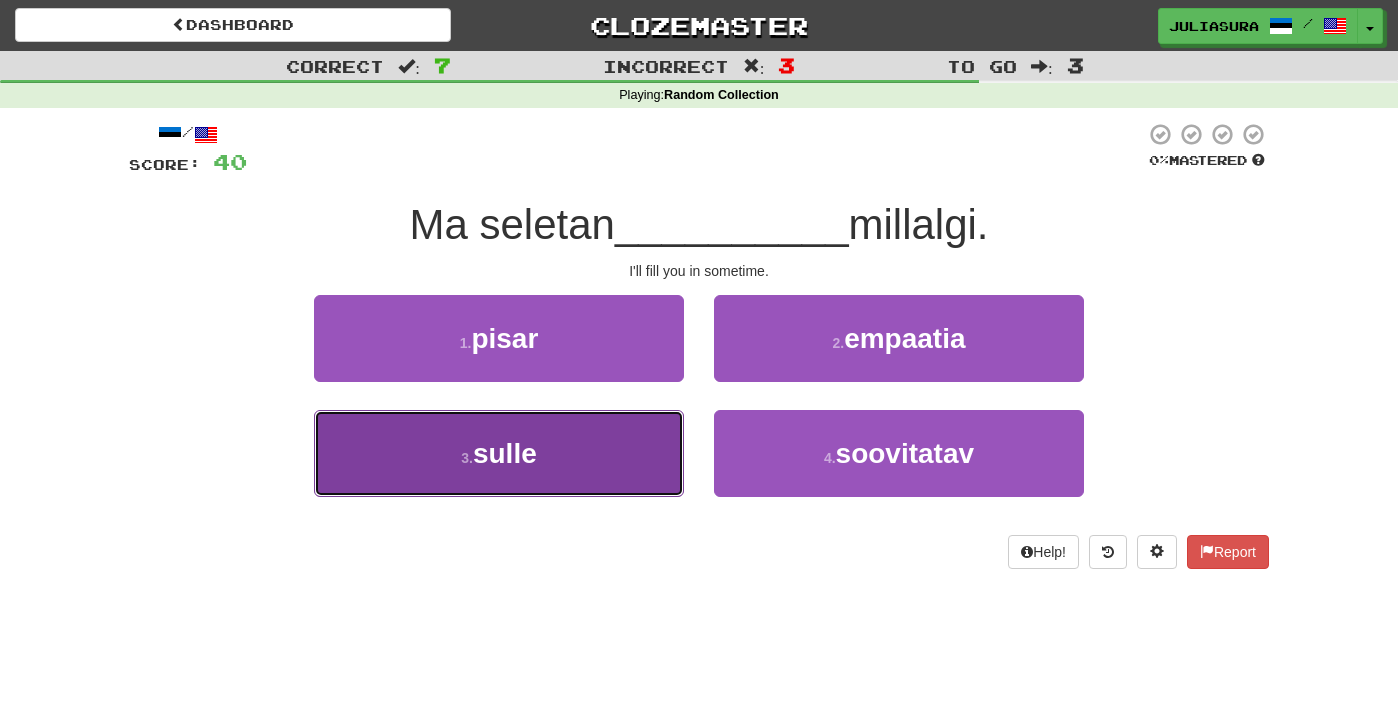 click on "3 .  sulle" at bounding box center (499, 453) 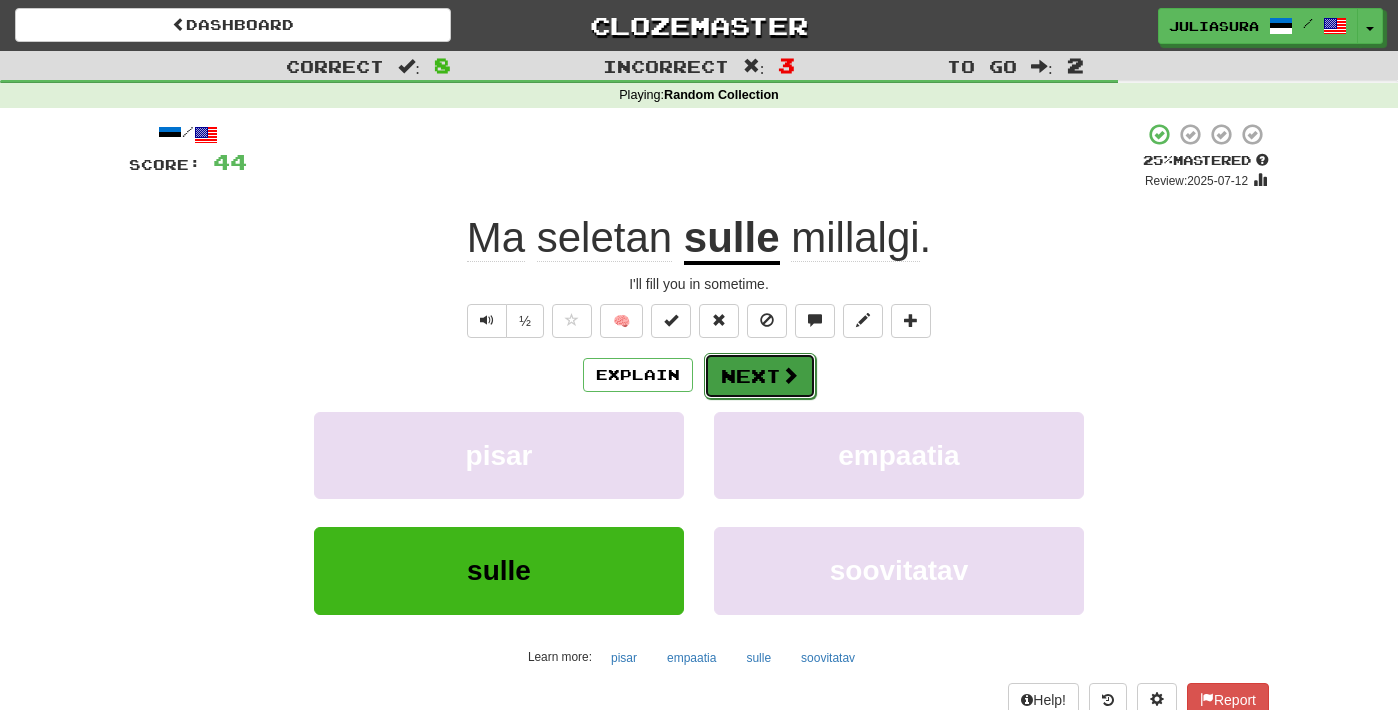 click on "Next" at bounding box center (760, 376) 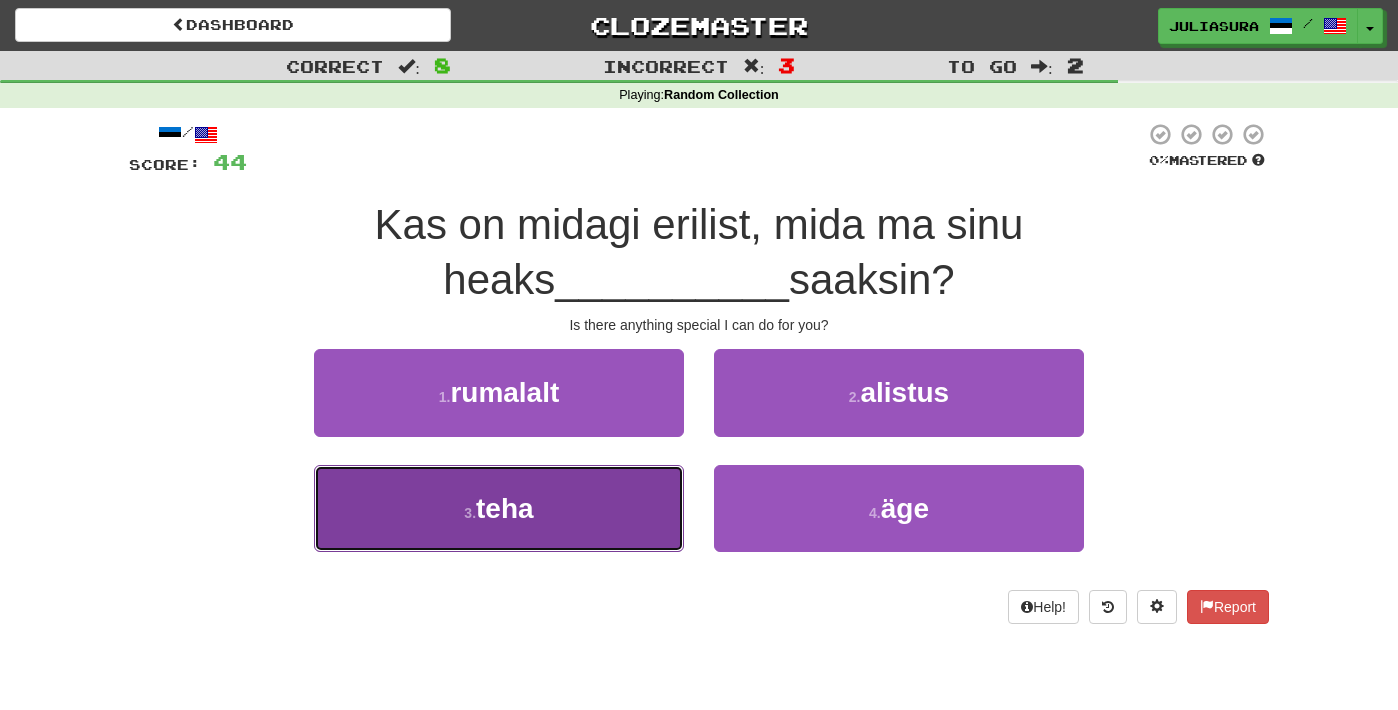 click on "3 .  teha" at bounding box center [499, 508] 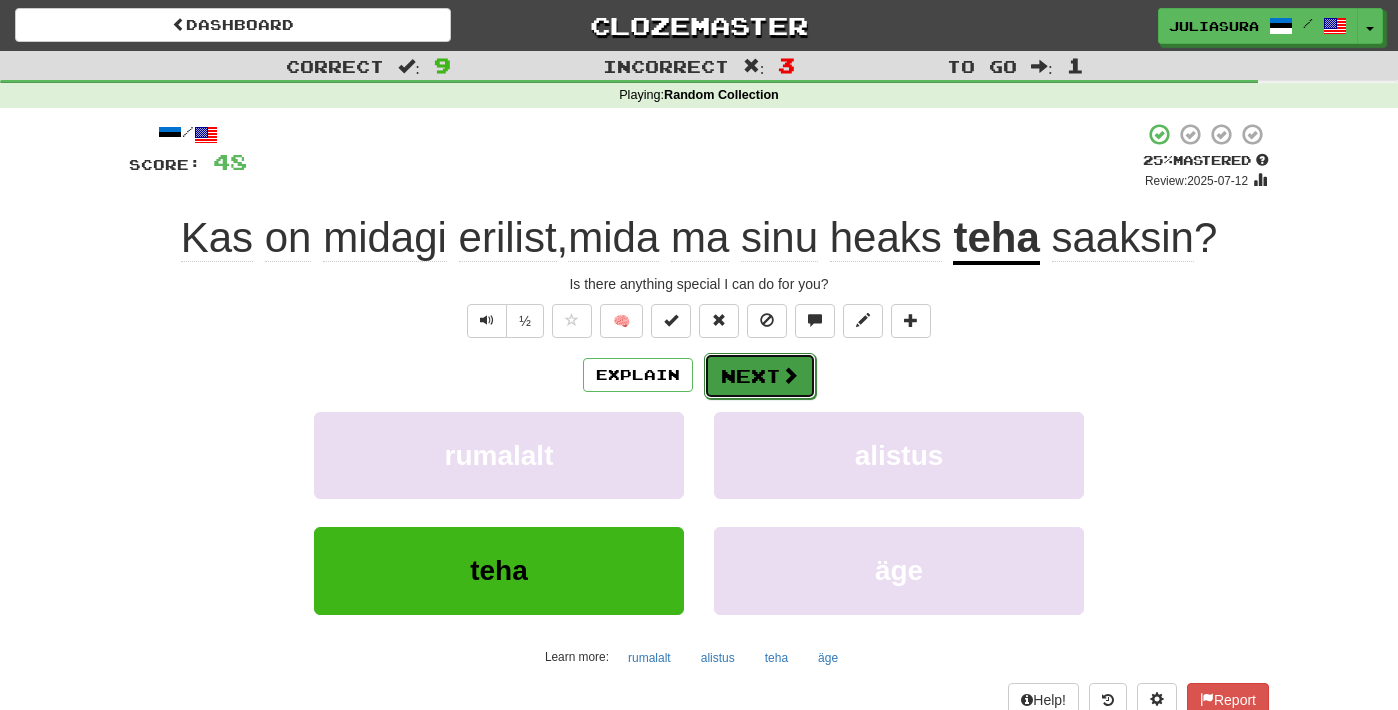 click on "Next" at bounding box center [760, 376] 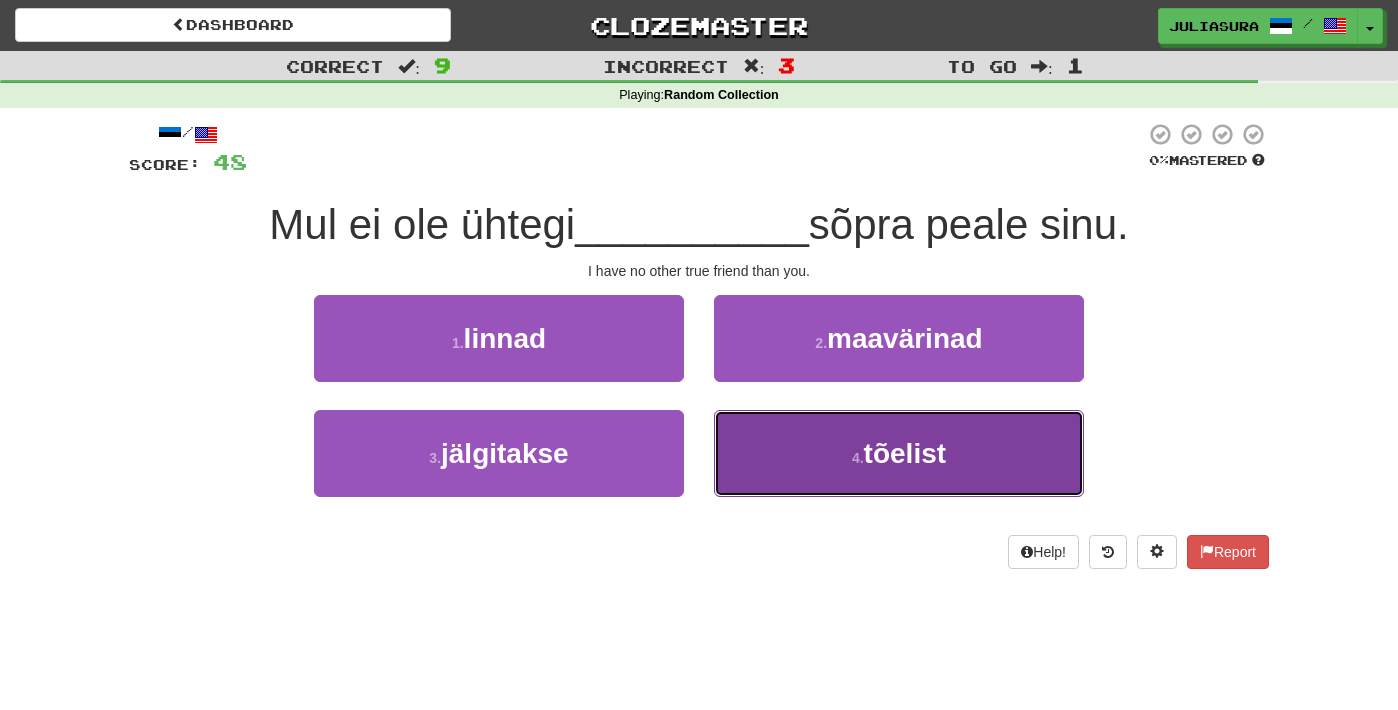 click on "tõelist" at bounding box center [905, 453] 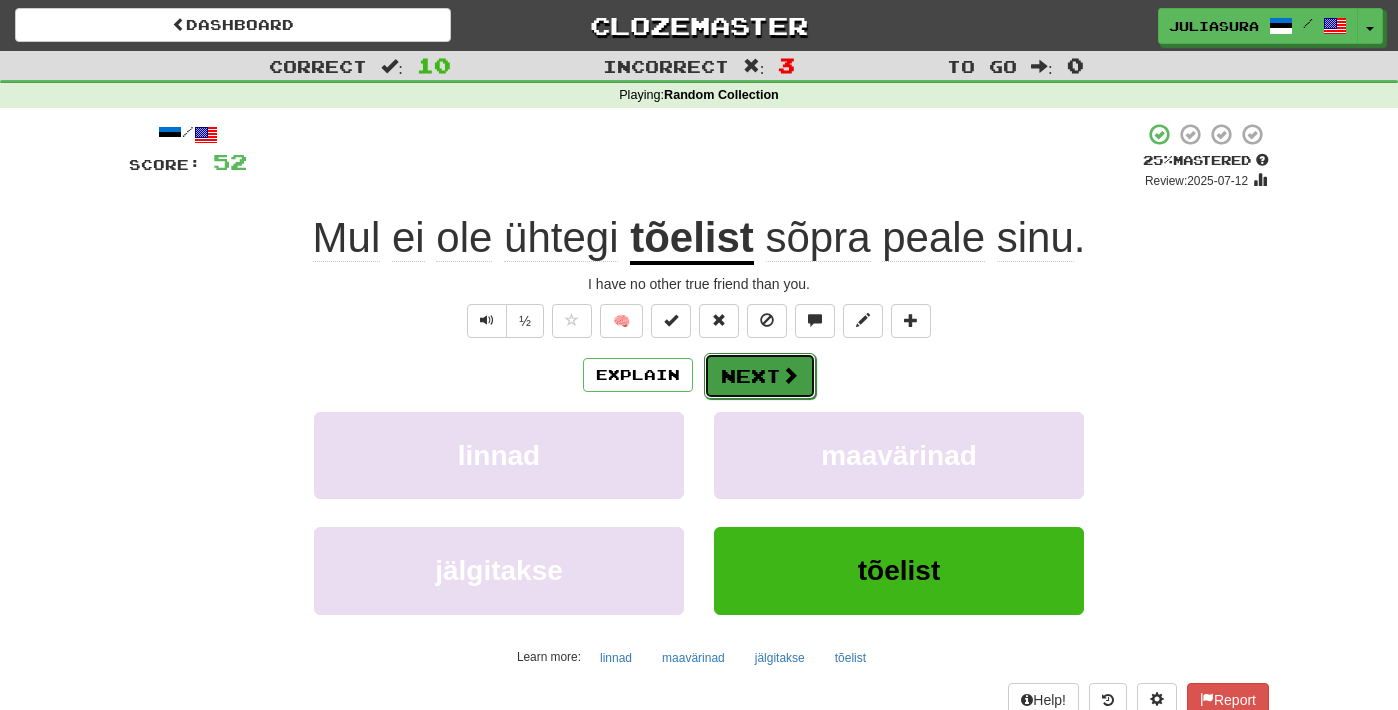 click on "Next" at bounding box center [760, 376] 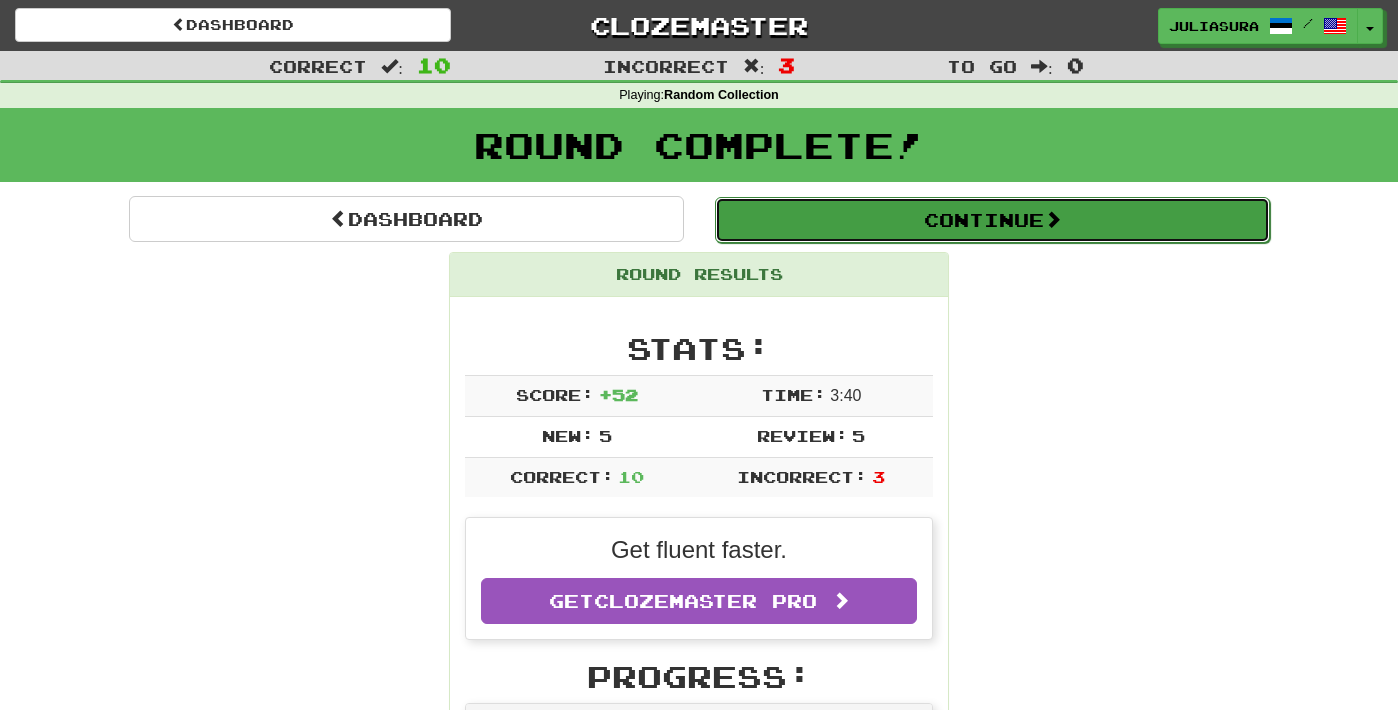 click on "Continue" at bounding box center (992, 220) 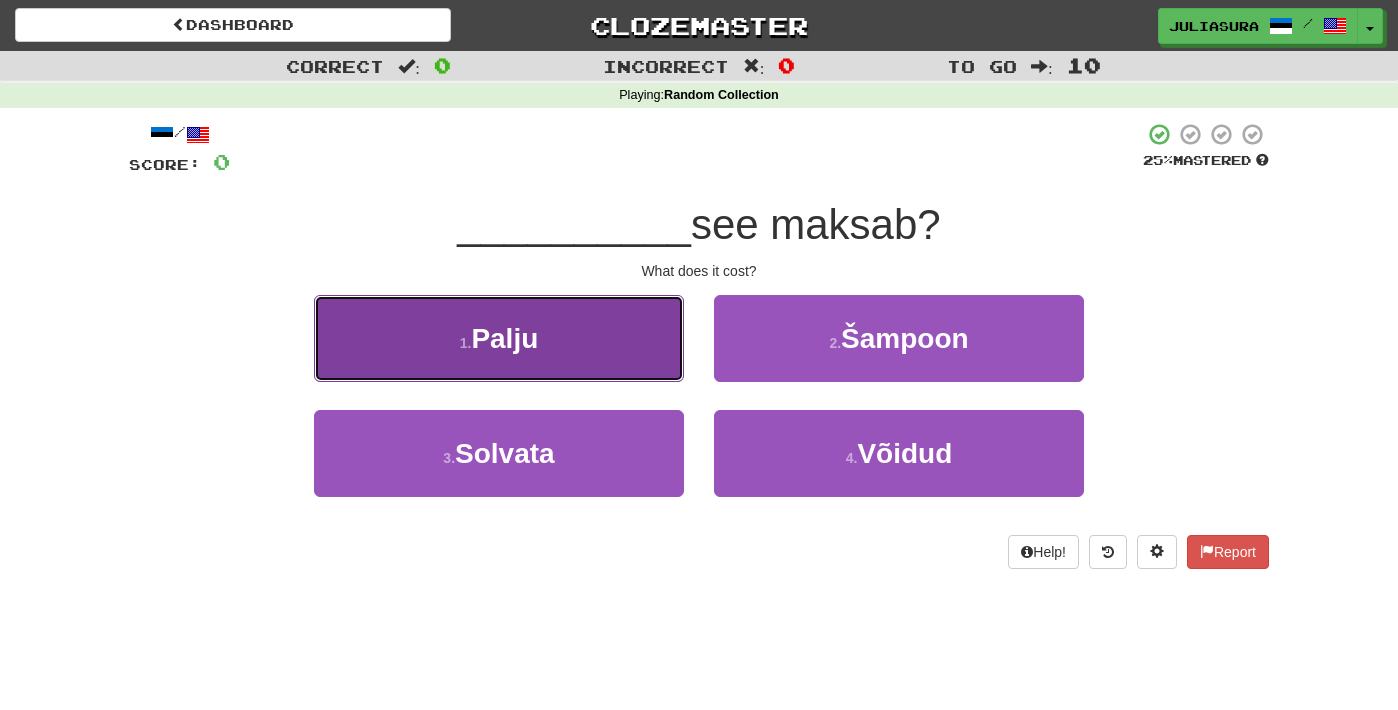 click on "1 .  Palju" at bounding box center [499, 338] 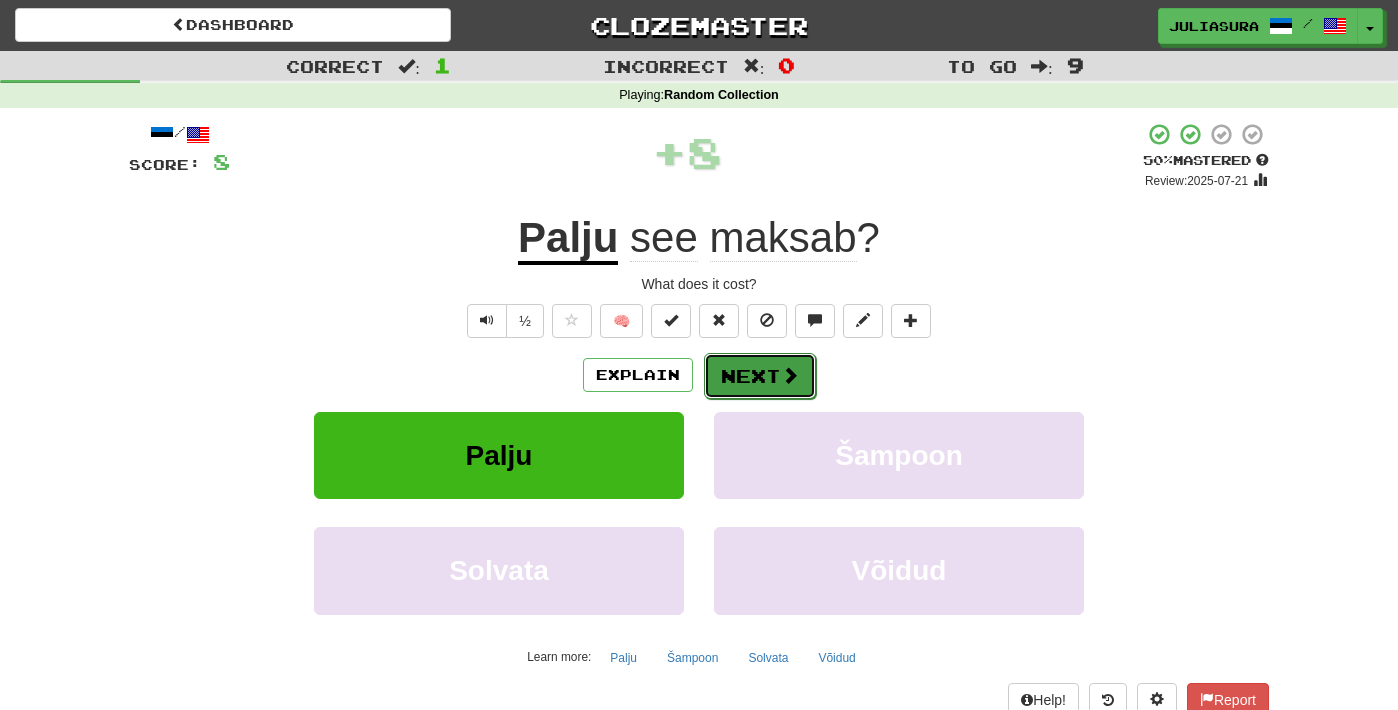 click on "Next" at bounding box center (760, 376) 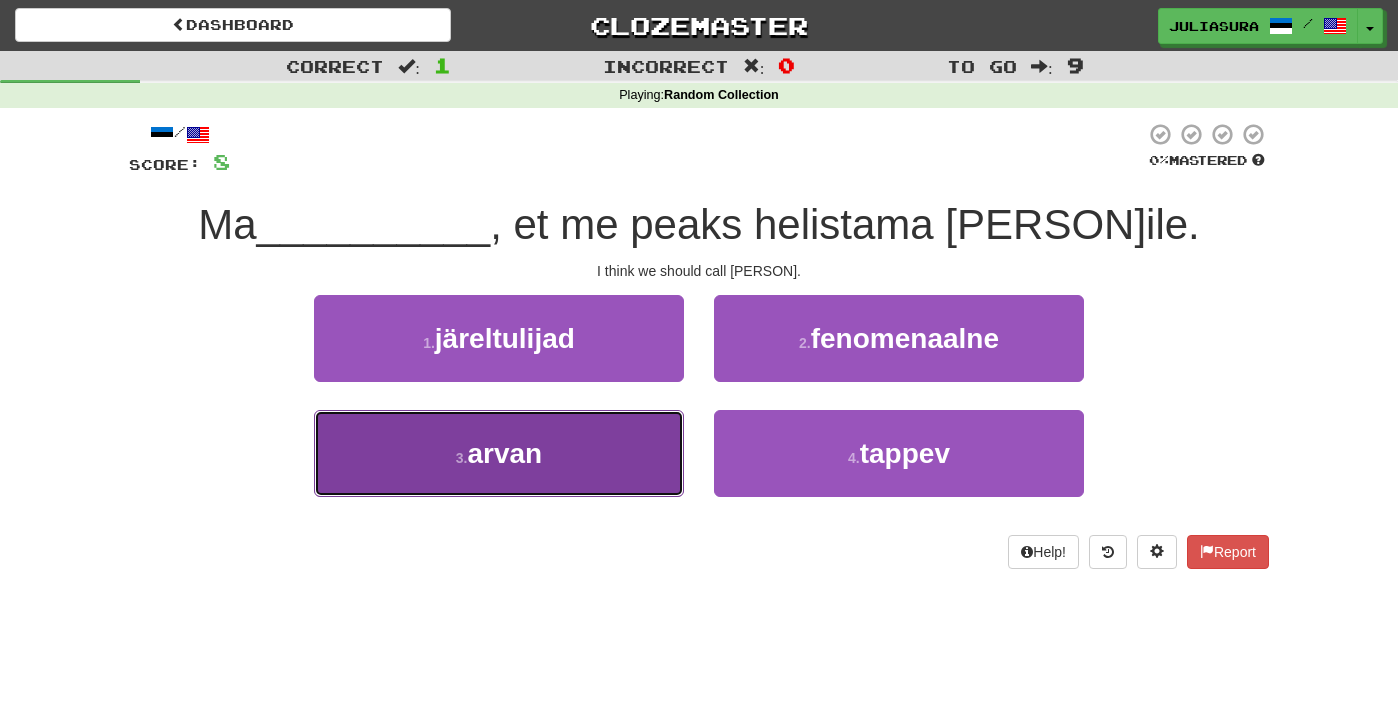 click on "3 .  arvan" at bounding box center (499, 453) 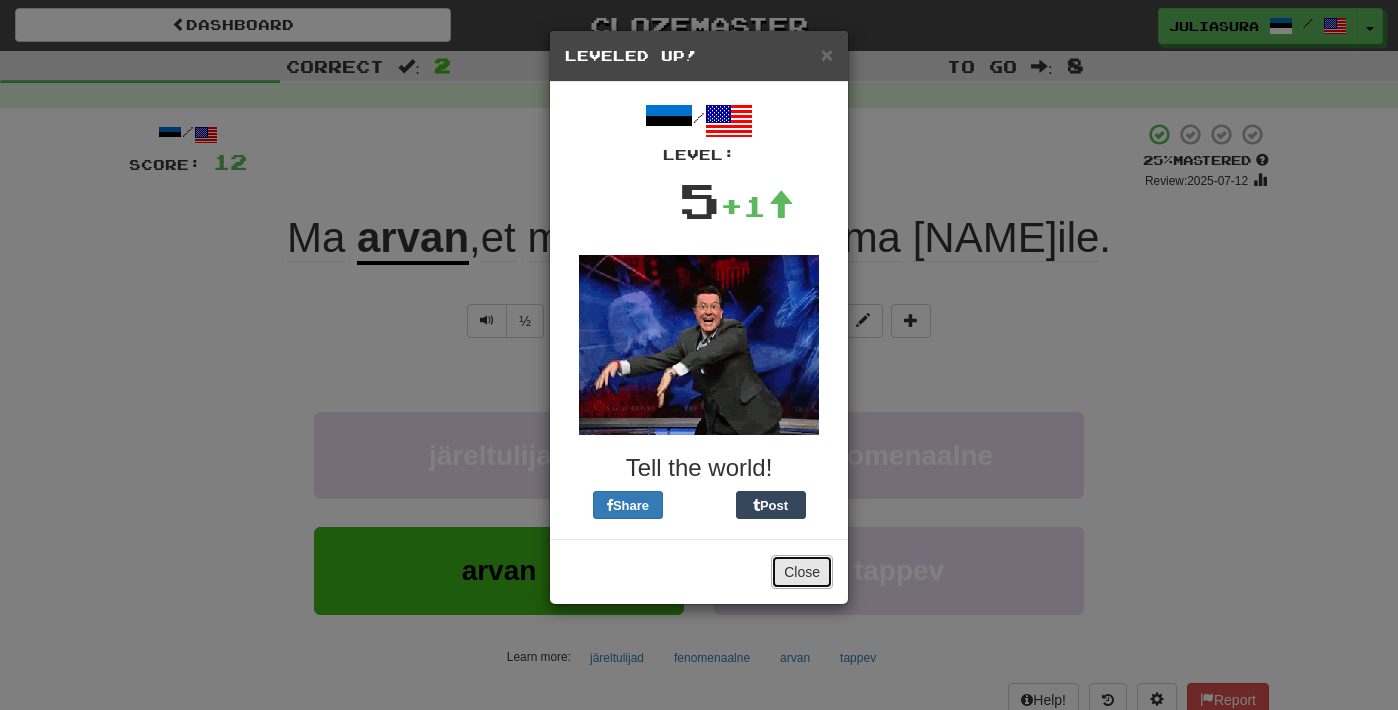 click on "Close" at bounding box center (802, 572) 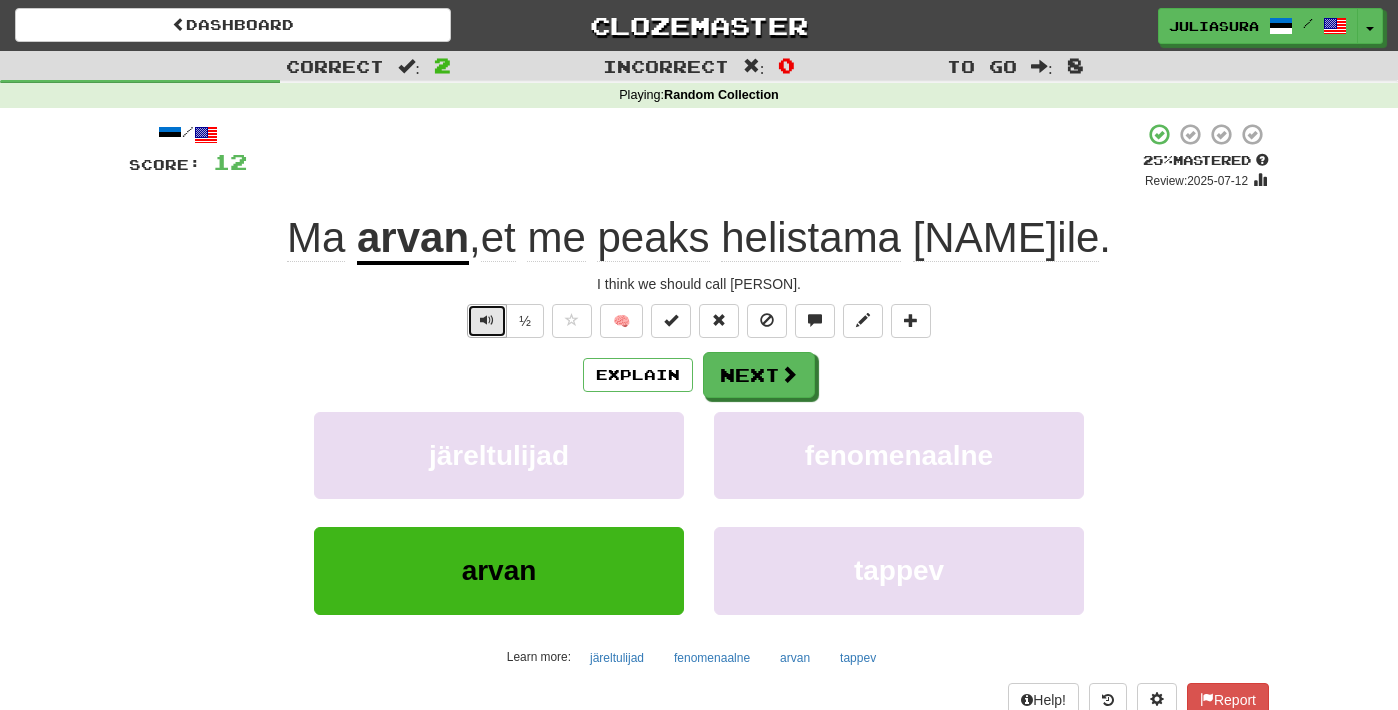 click at bounding box center (487, 320) 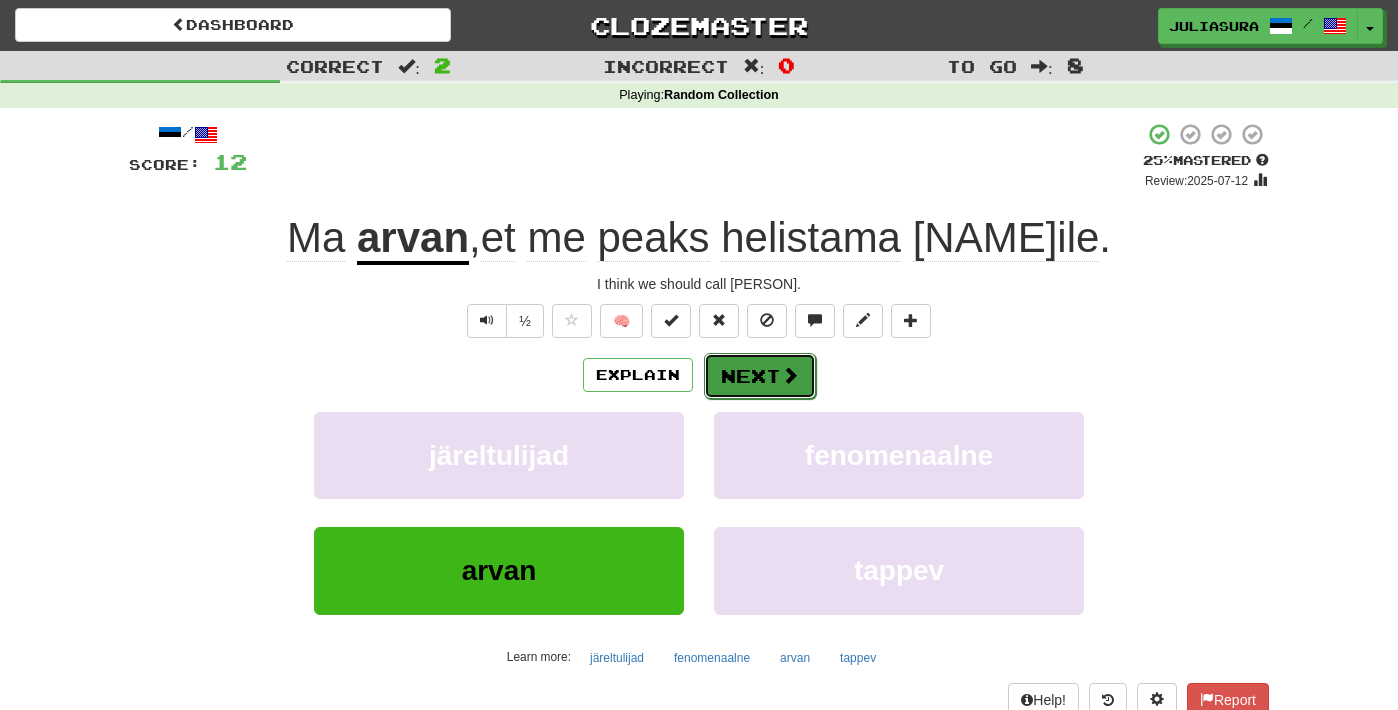 click on "Next" at bounding box center (760, 376) 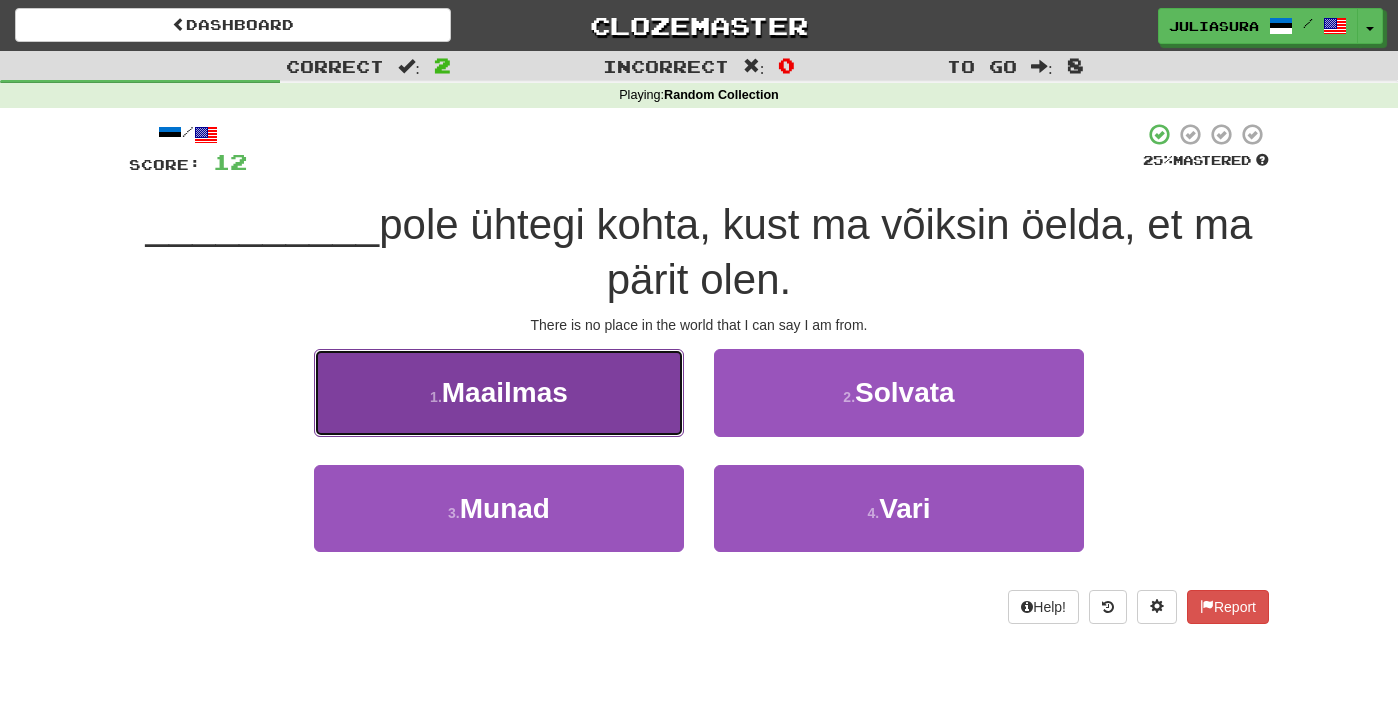 click on "Maailmas" at bounding box center [505, 392] 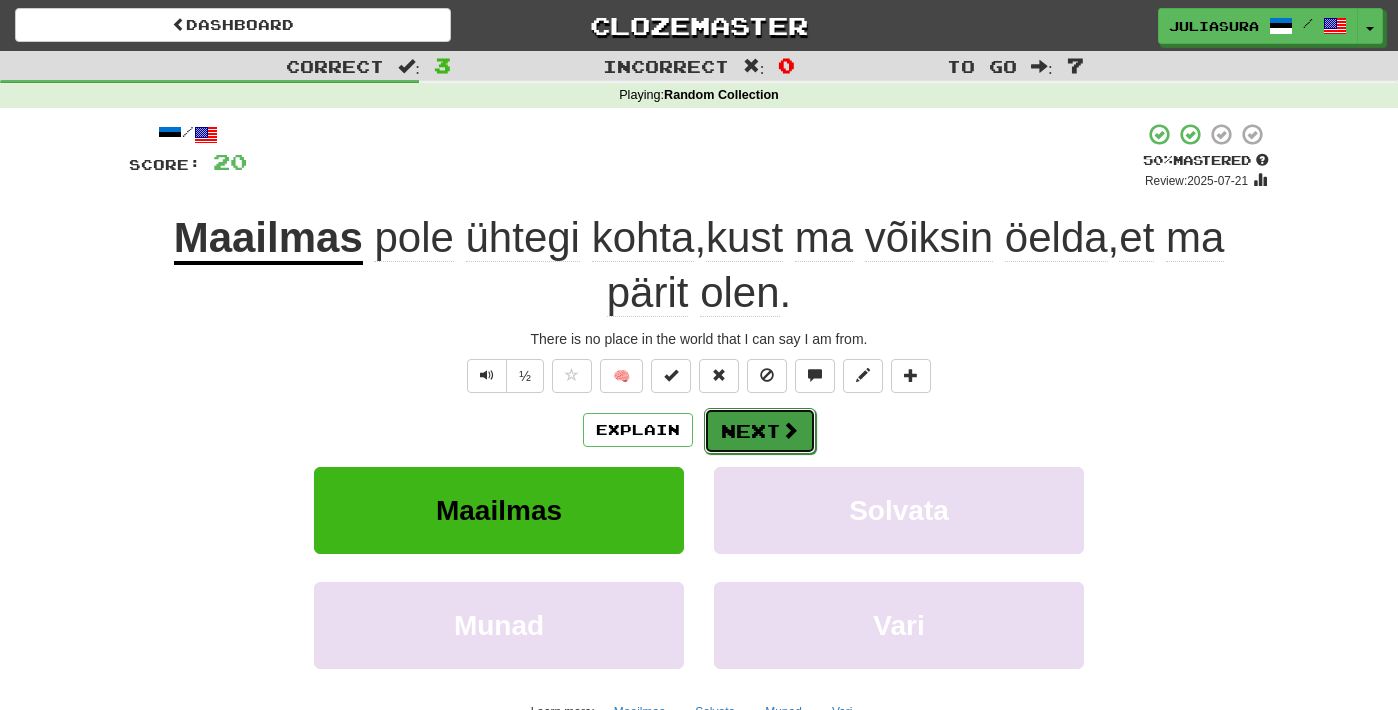 click on "Next" at bounding box center (760, 431) 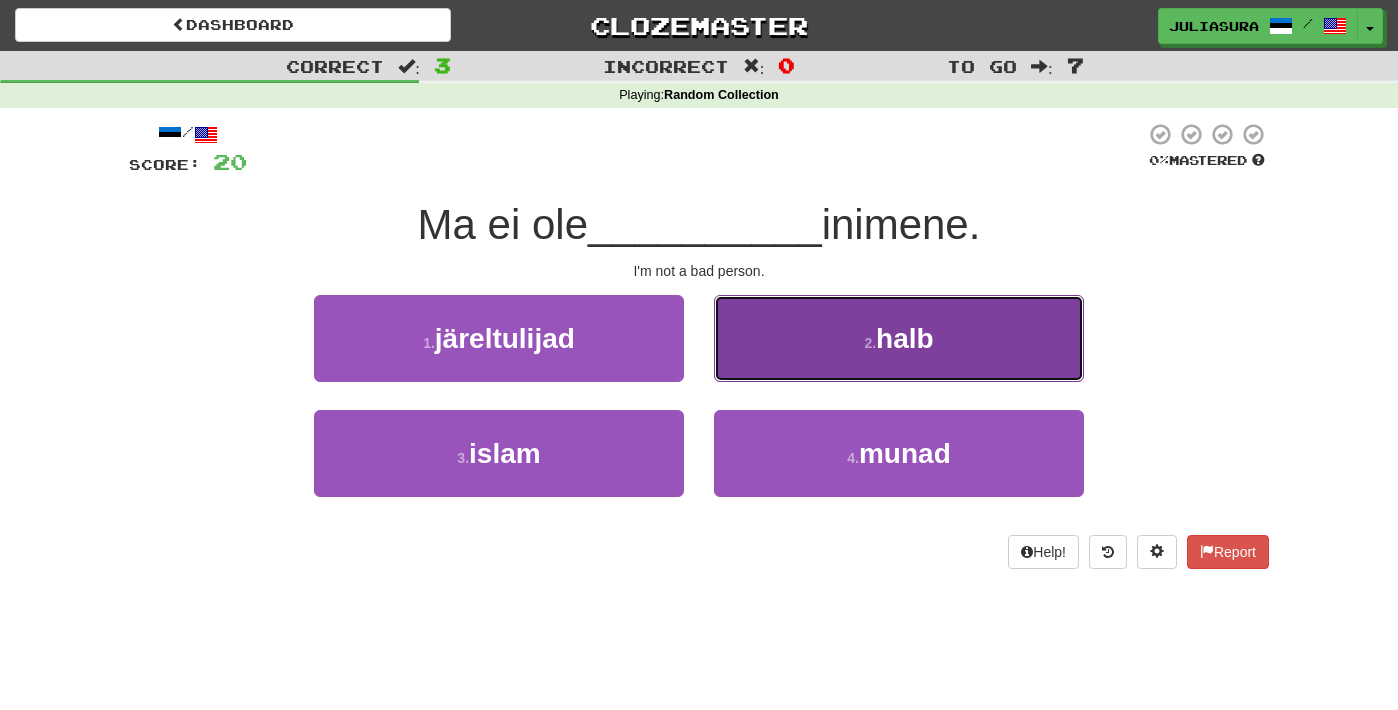 click on "halb" at bounding box center [905, 338] 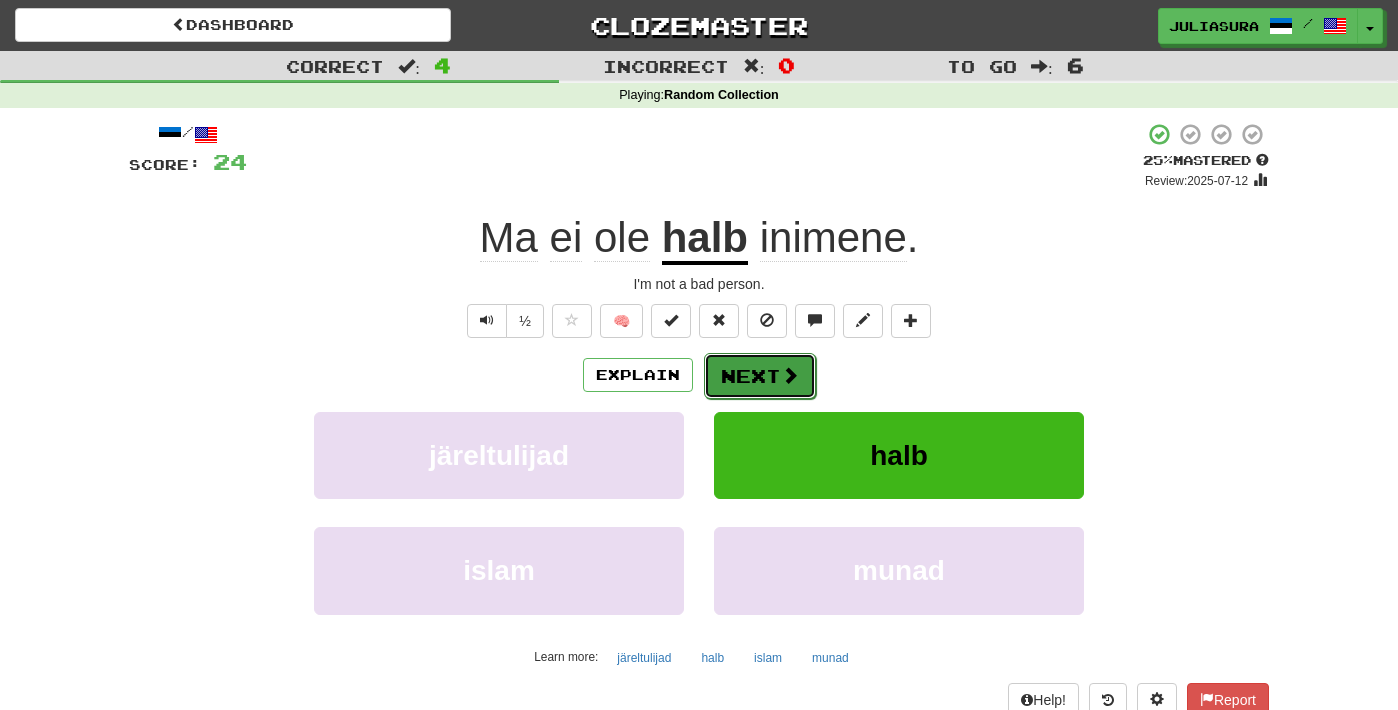 click on "Next" at bounding box center (760, 376) 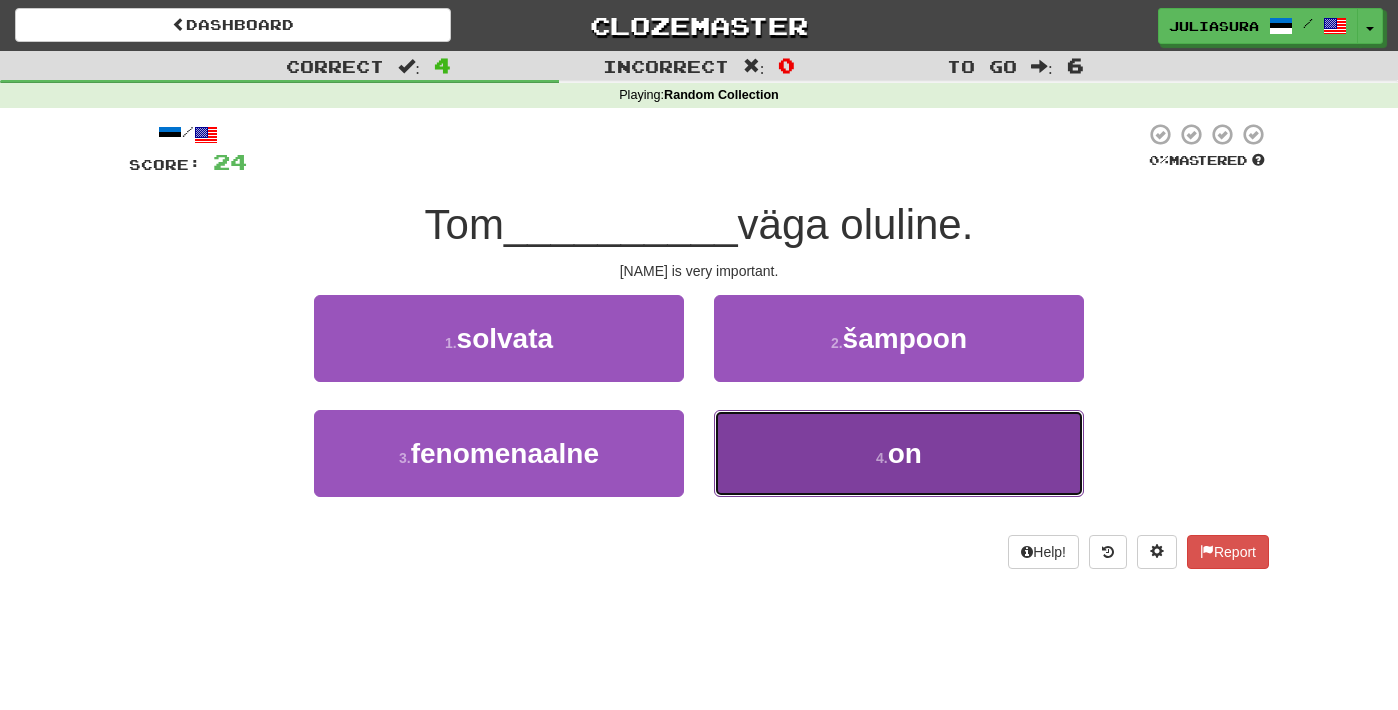 click on "4 .  on" at bounding box center (899, 453) 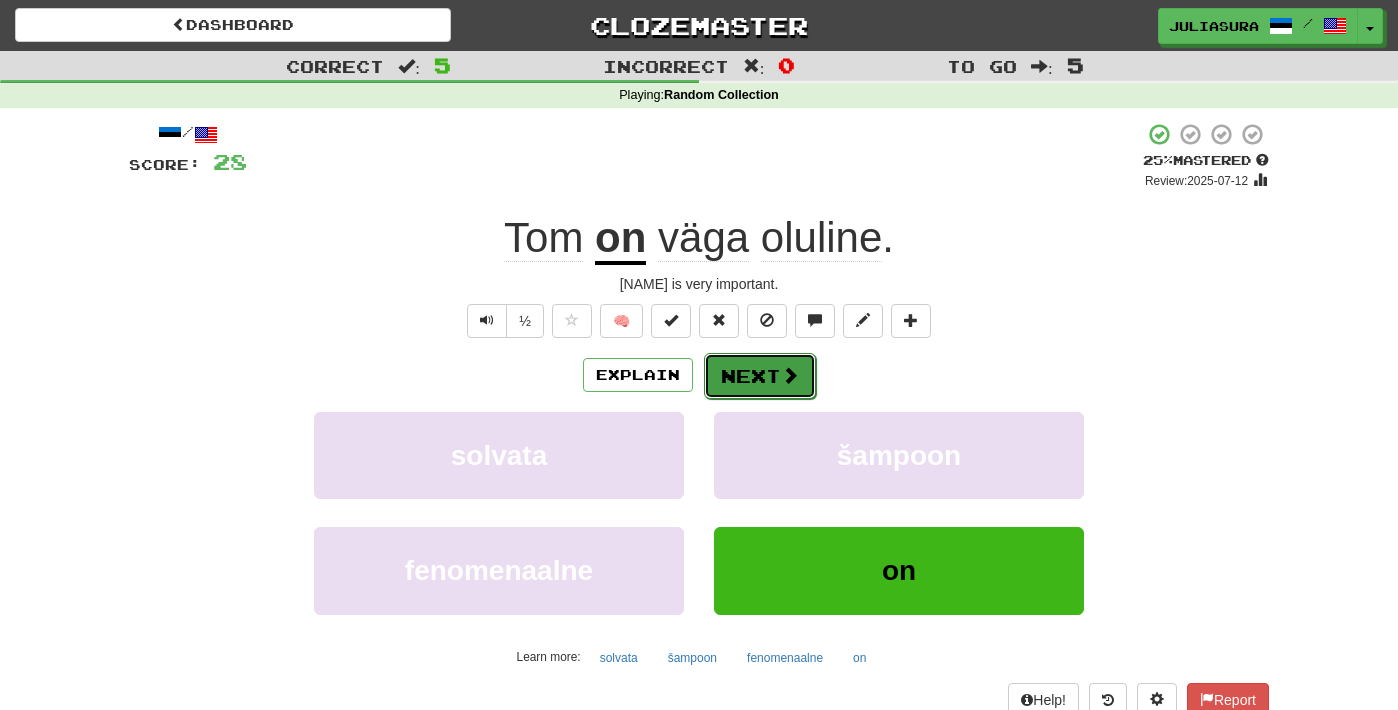 click on "Next" at bounding box center [760, 376] 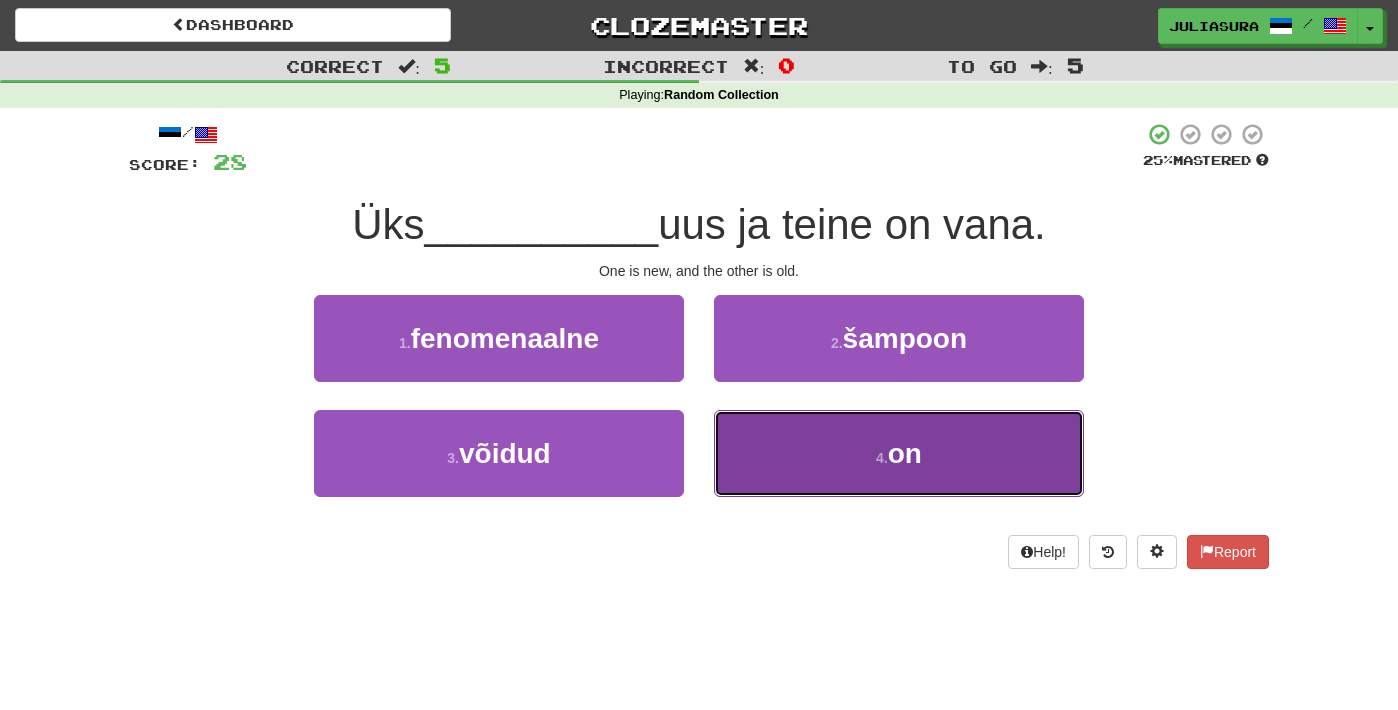 click on "on" at bounding box center (905, 453) 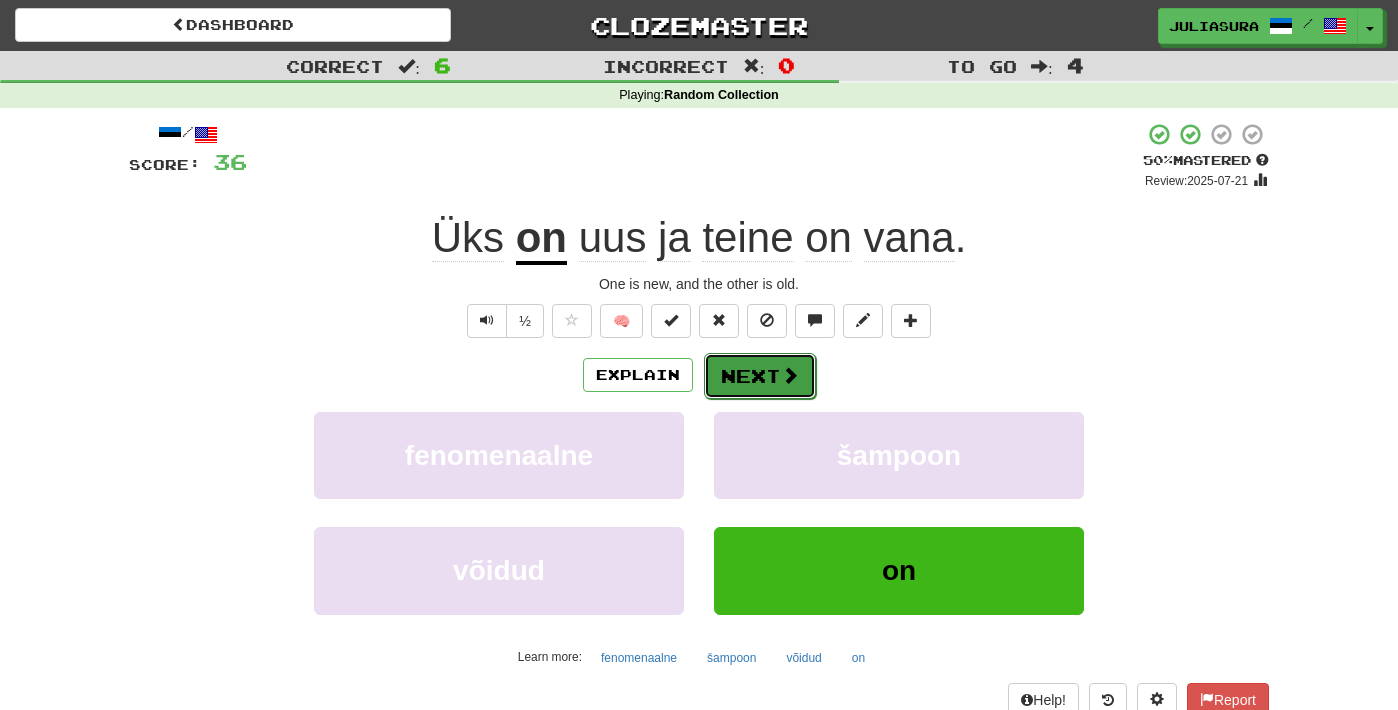 click on "Next" at bounding box center [760, 376] 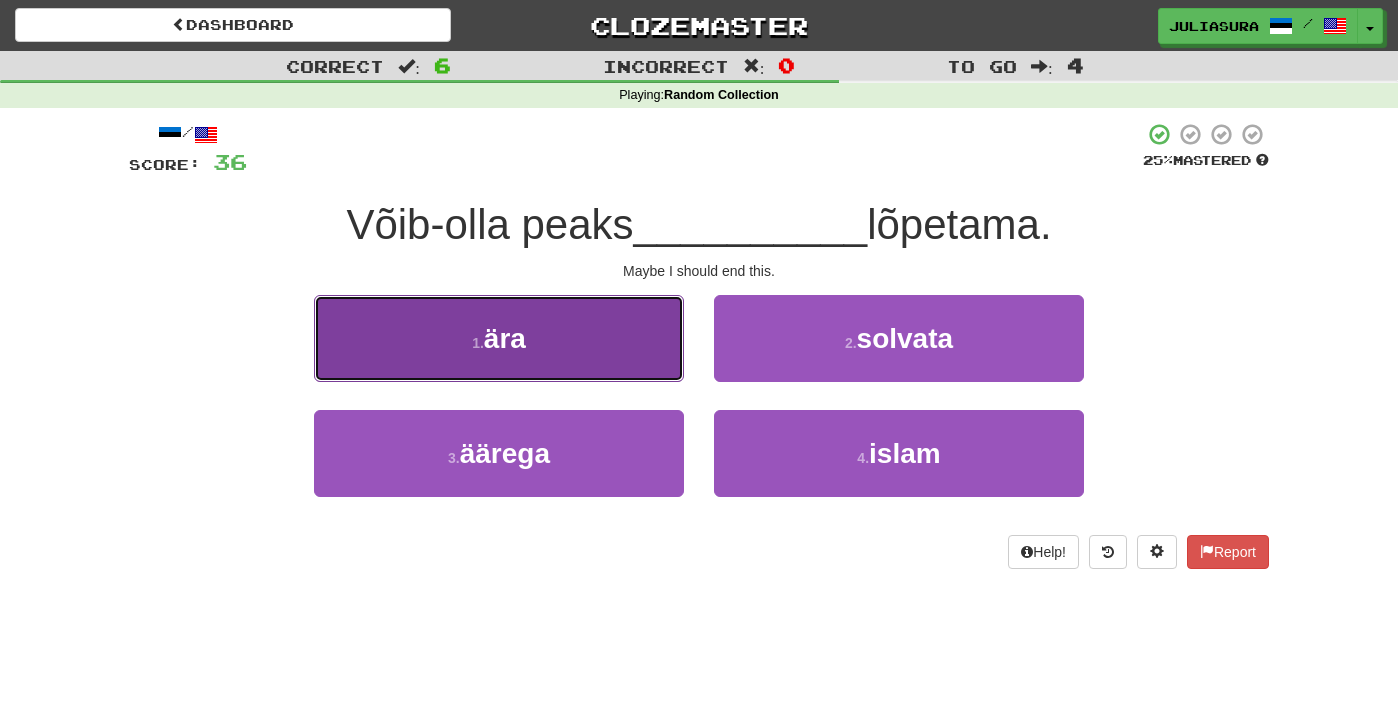 click on "1 .  ära" at bounding box center [499, 338] 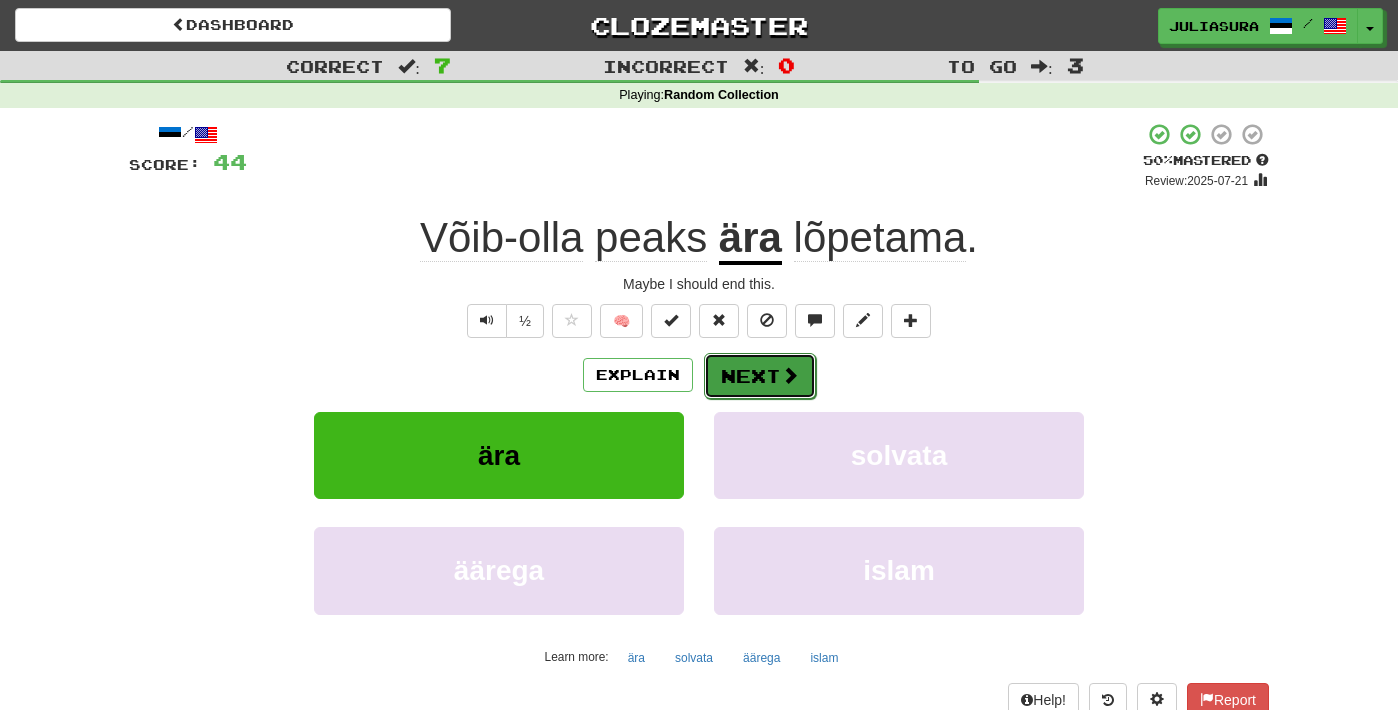 click on "Next" at bounding box center (760, 376) 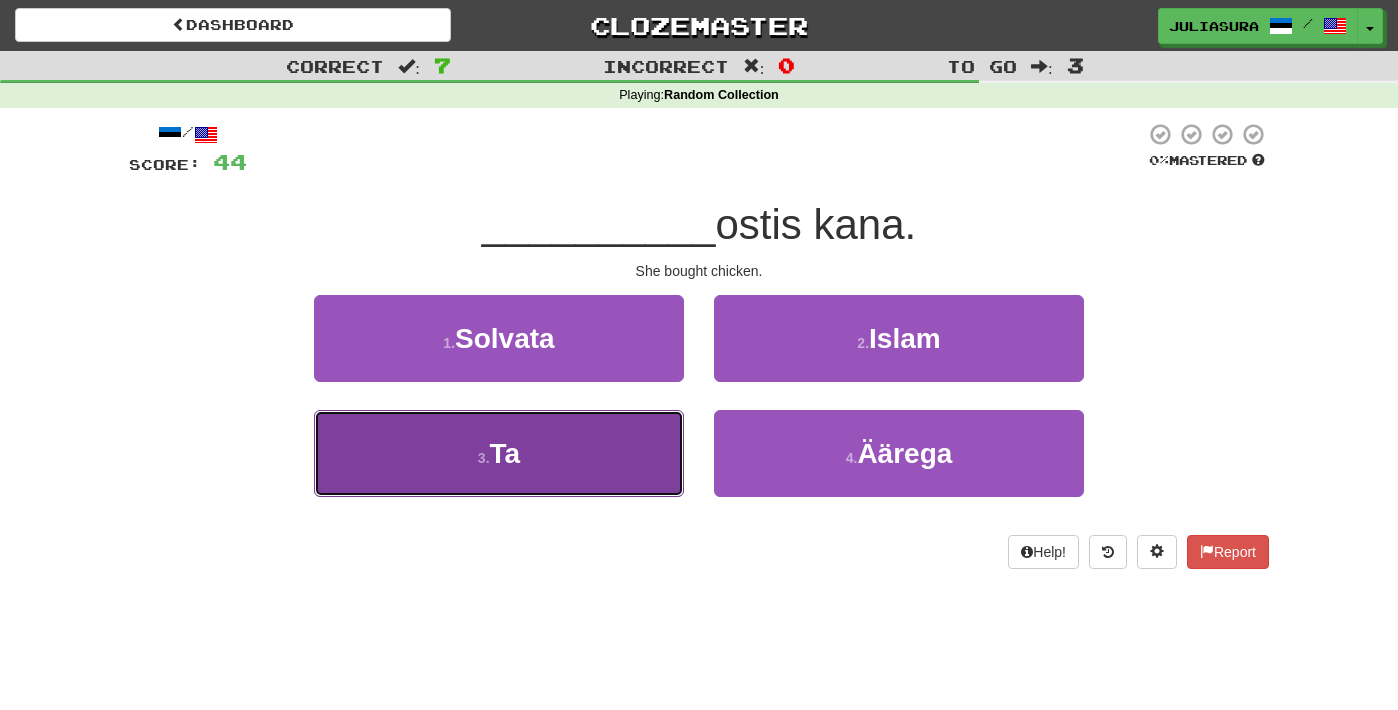 click on "3 .  Ta" at bounding box center (499, 453) 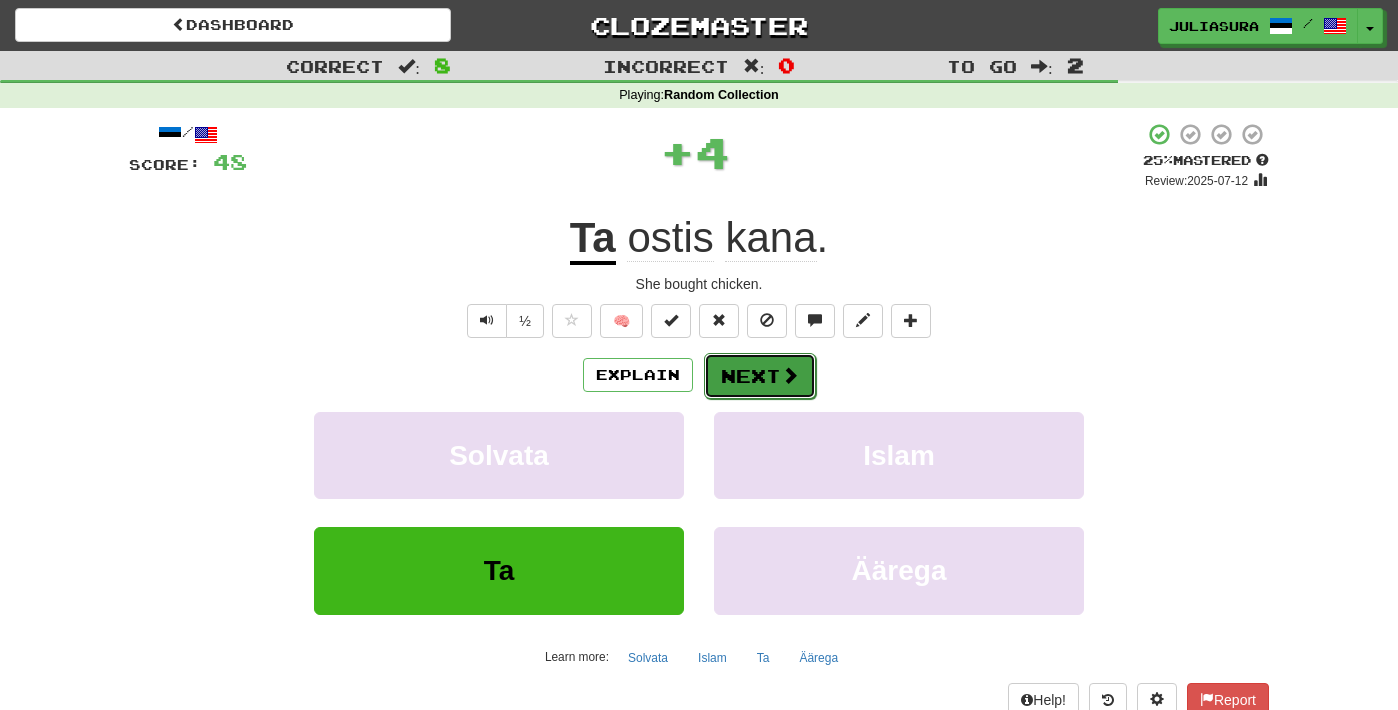 click on "Next" at bounding box center (760, 376) 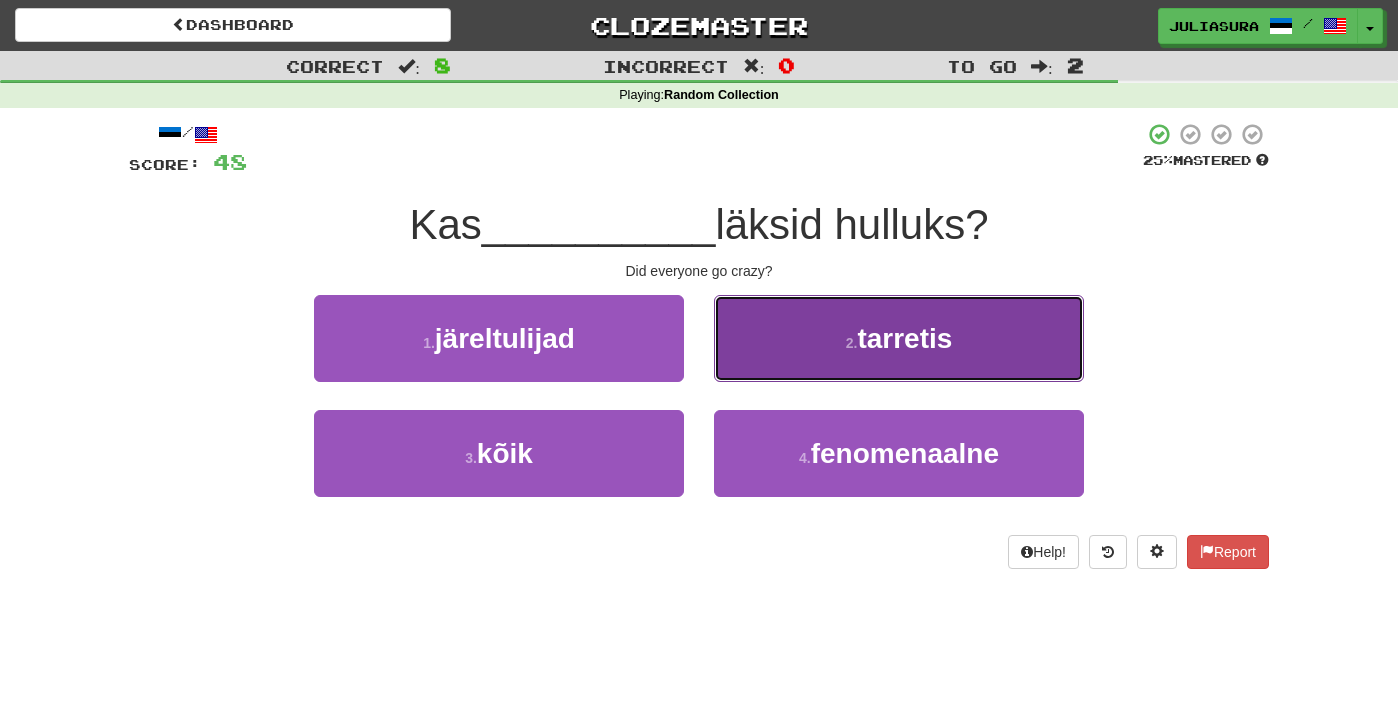 click on "tarretis" at bounding box center [904, 338] 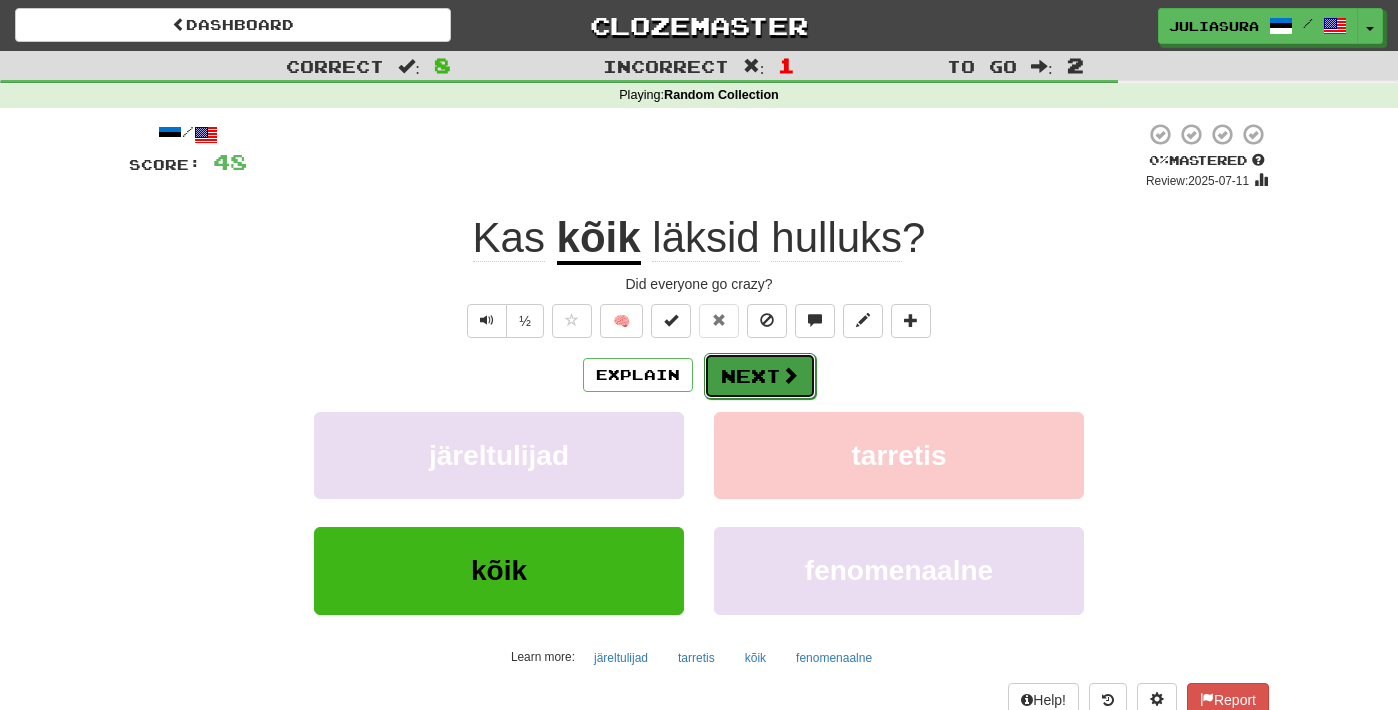 click on "Next" at bounding box center [760, 376] 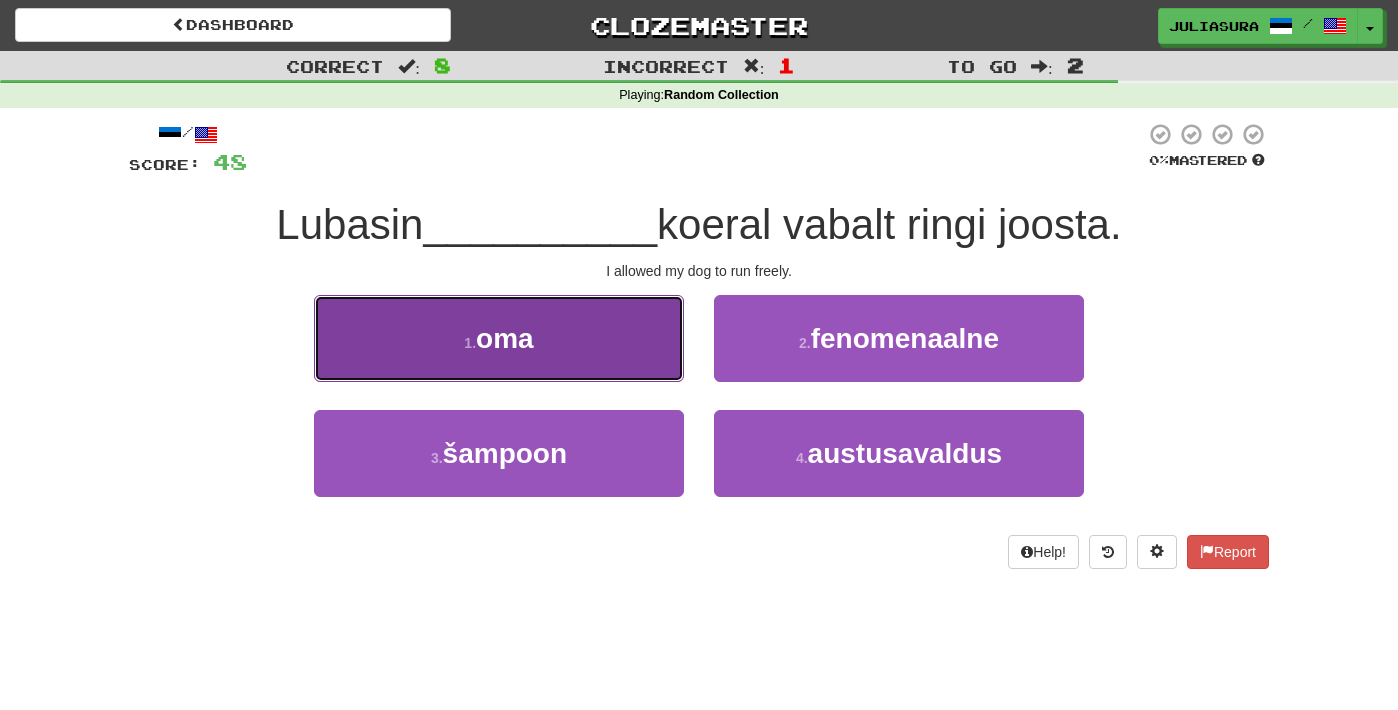 click on "1 .  oma" at bounding box center [499, 338] 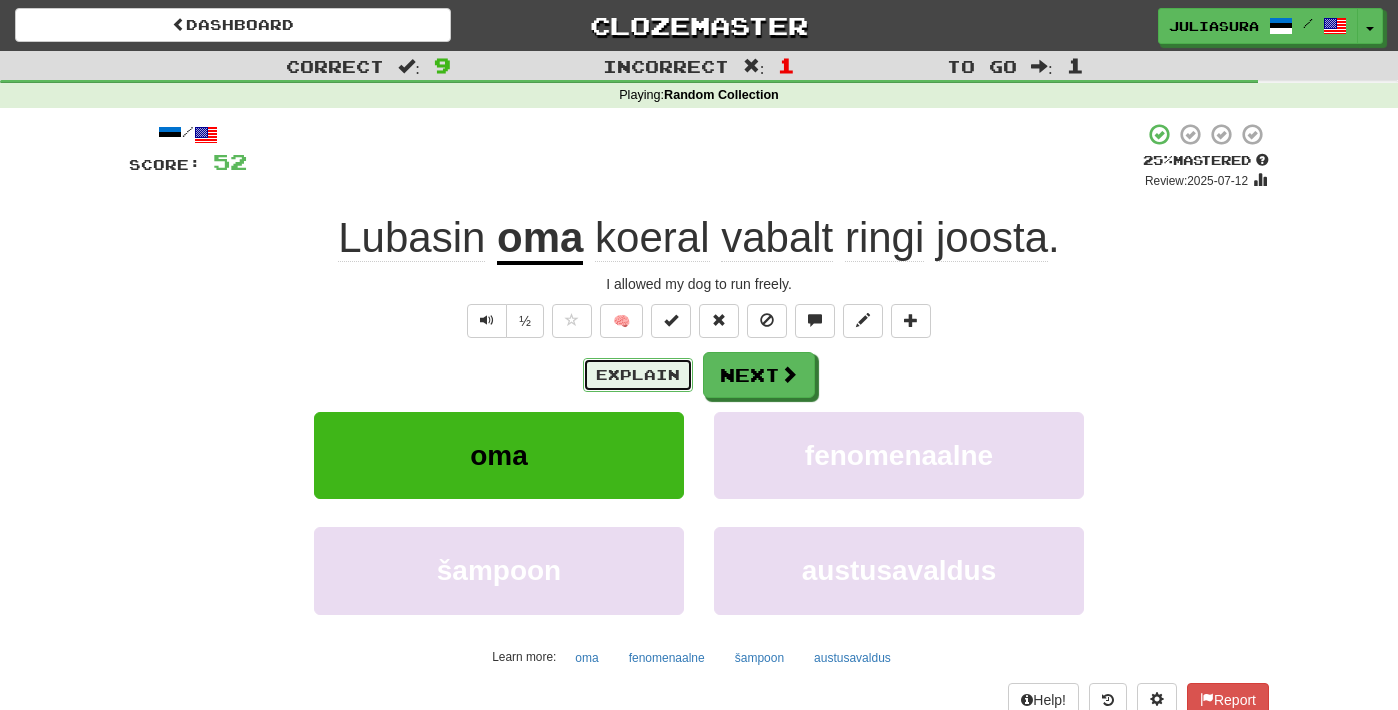 click on "Explain" at bounding box center [638, 375] 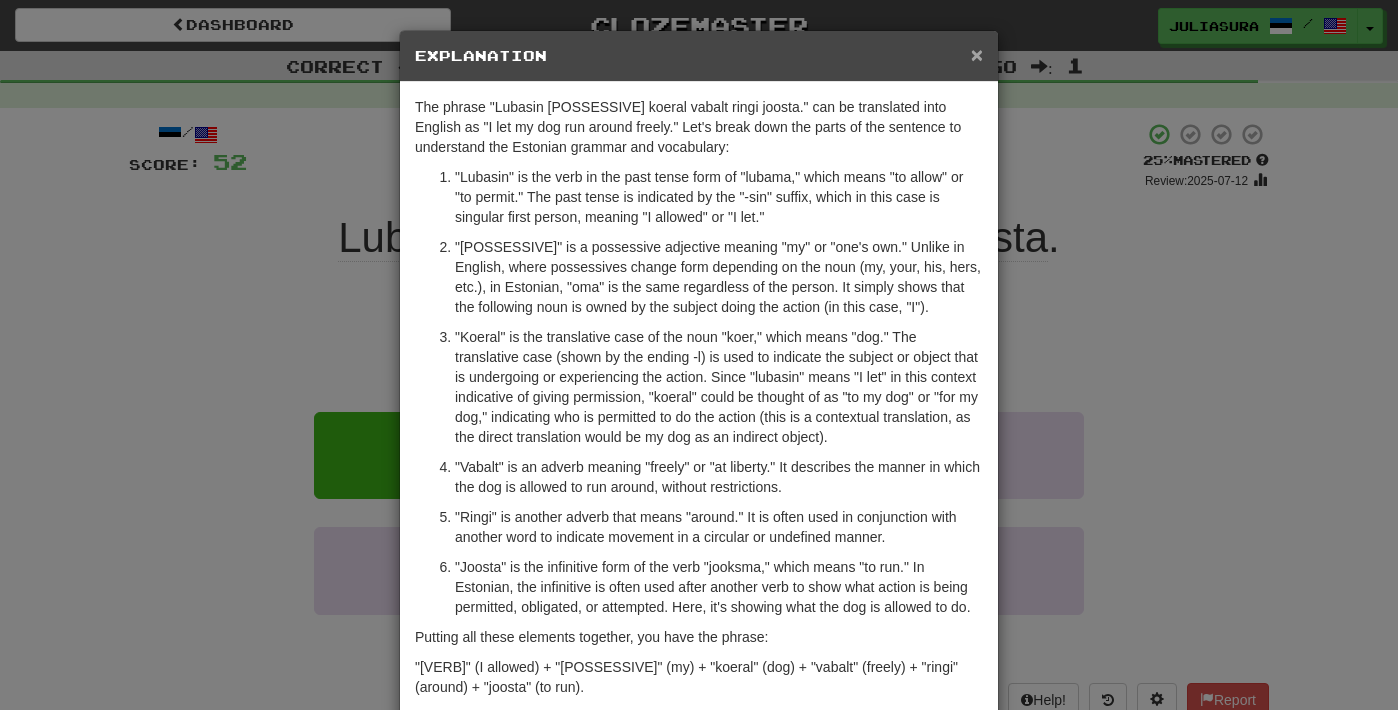 click on "×" at bounding box center (977, 54) 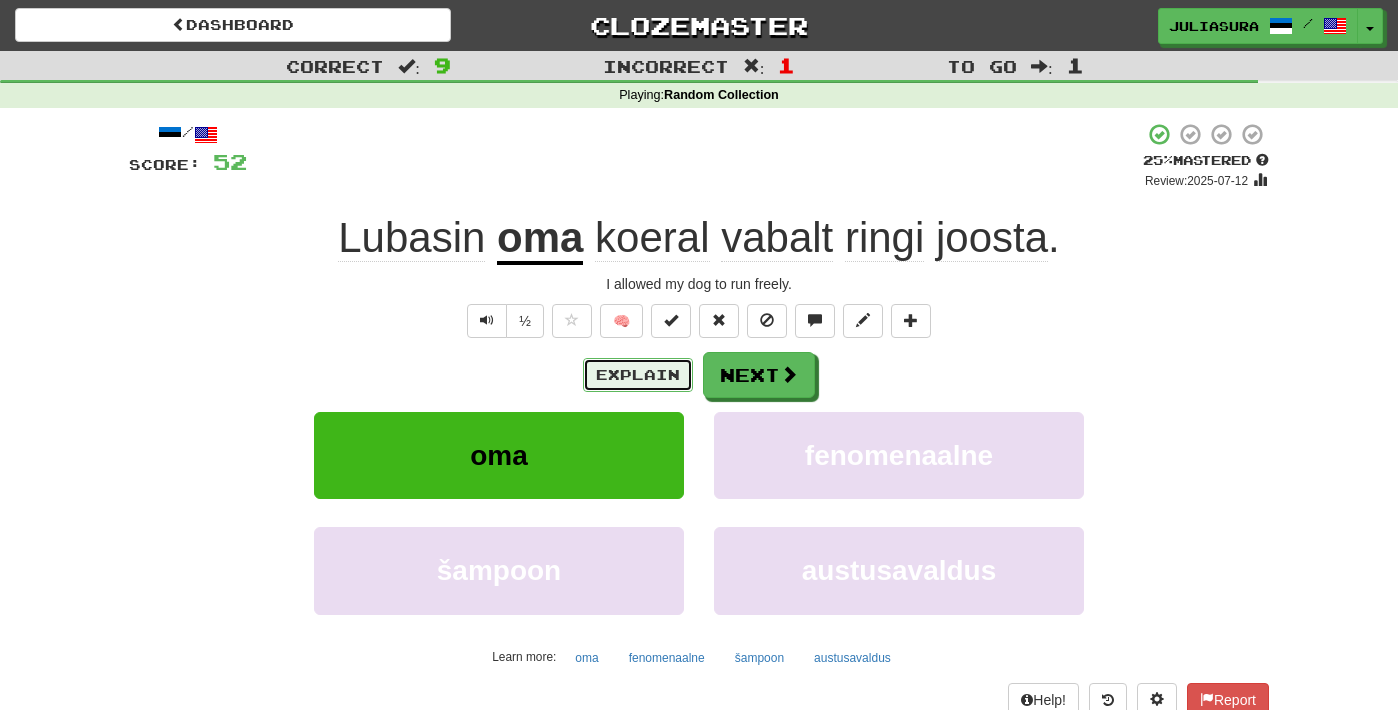 click on "Explain" at bounding box center [638, 375] 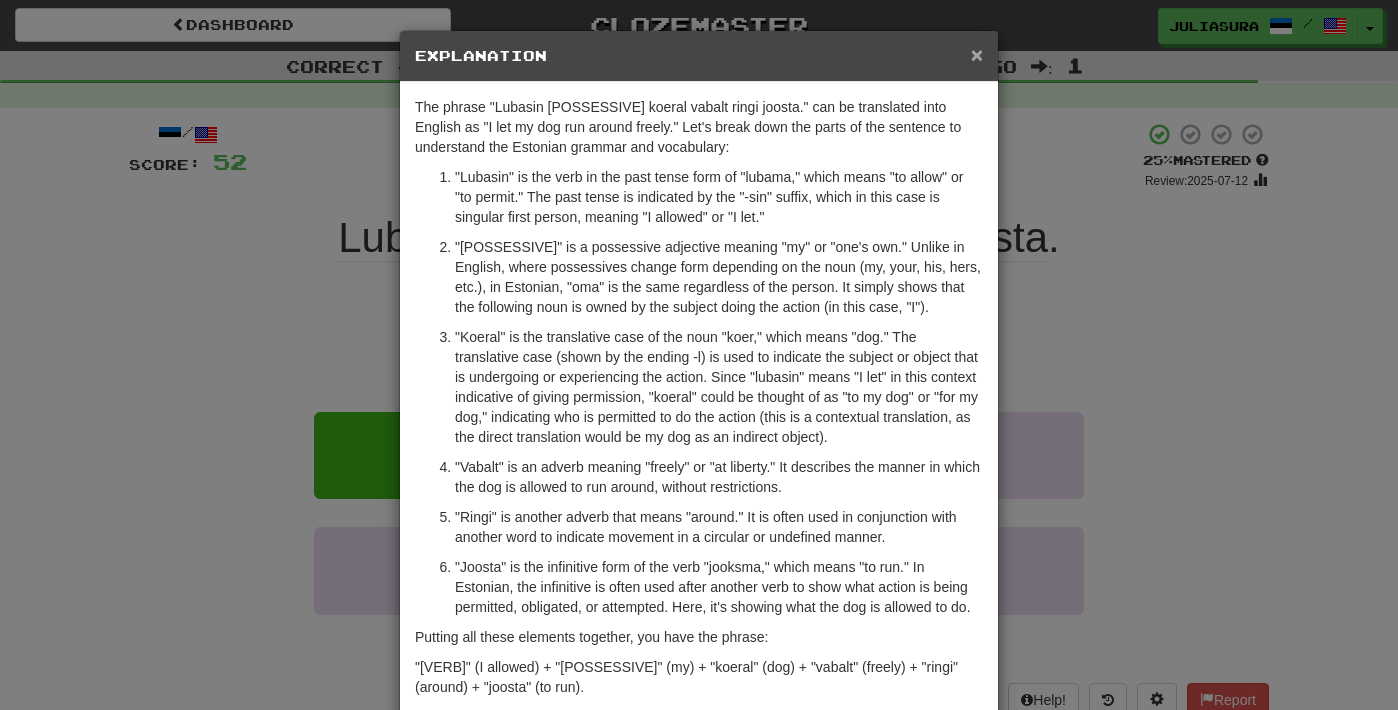 click on "×" at bounding box center (977, 54) 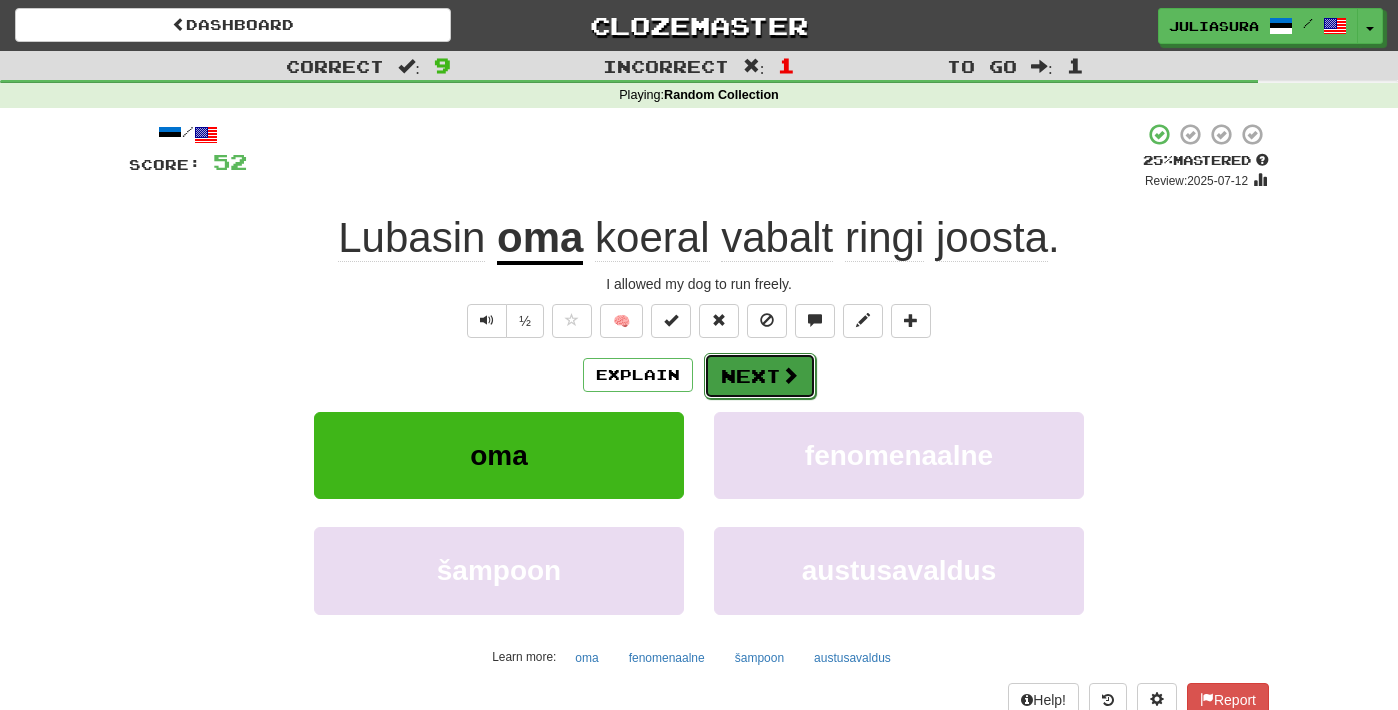click at bounding box center (790, 375) 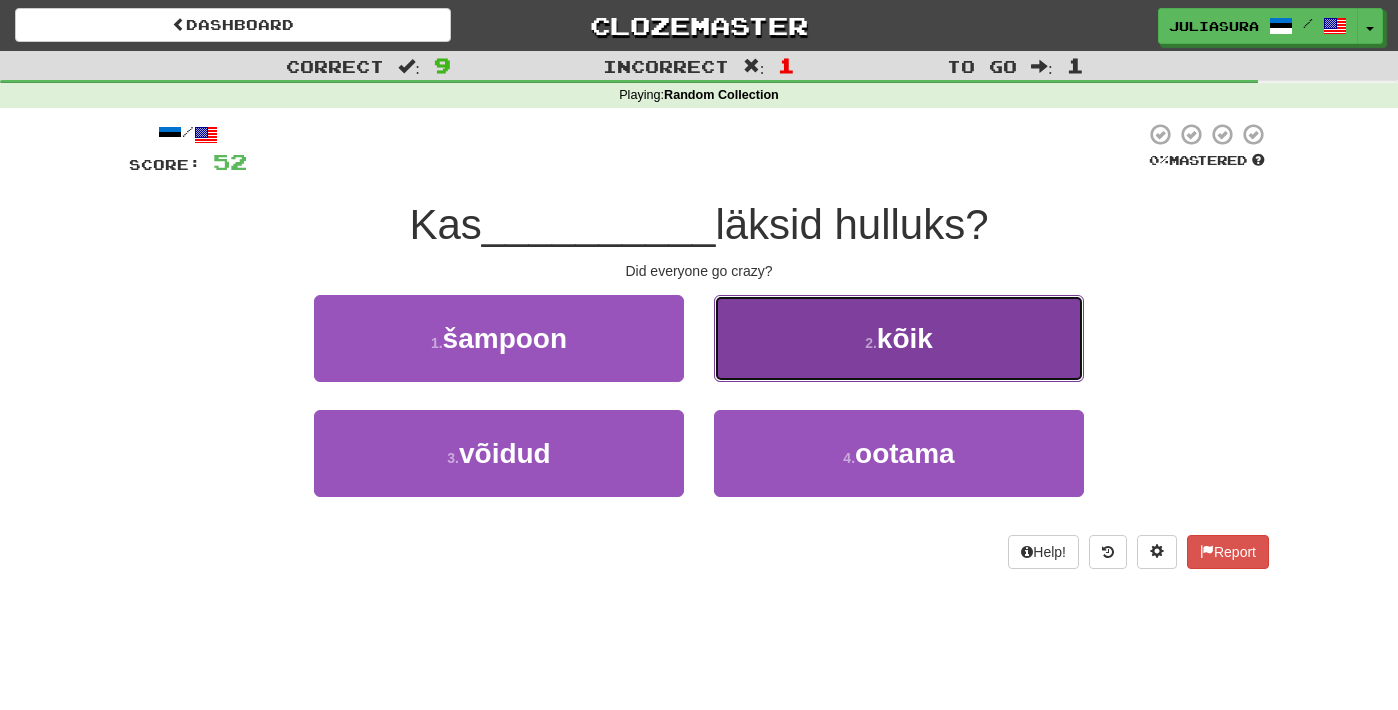 click on "2 .  kõik" at bounding box center [899, 338] 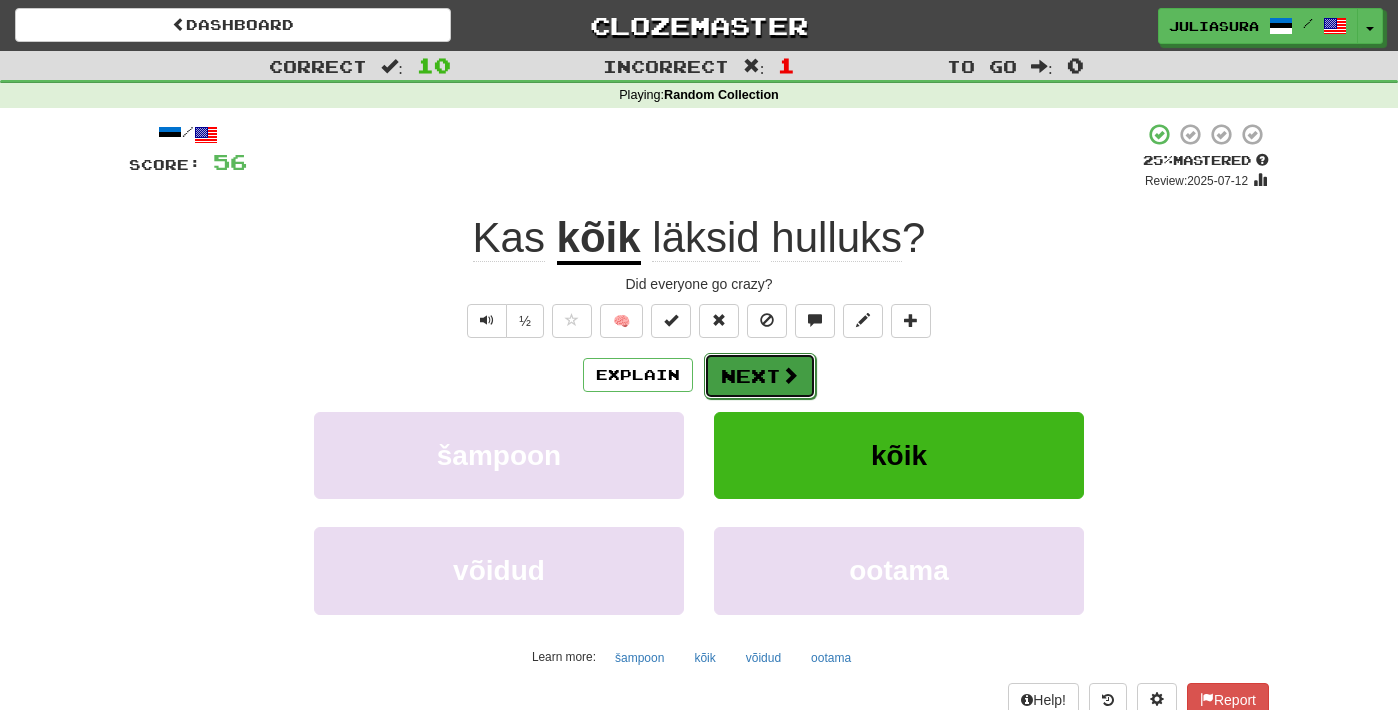 click on "Next" at bounding box center [760, 376] 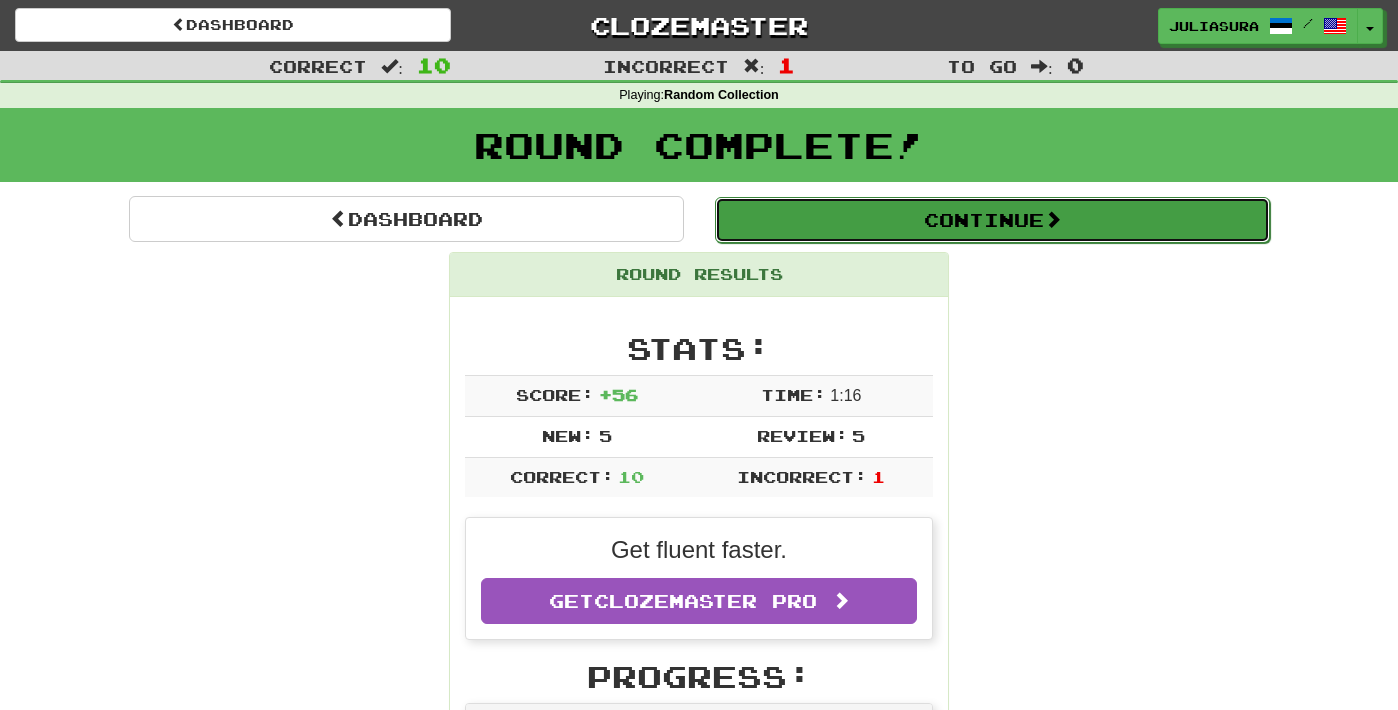 click on "Continue" at bounding box center (992, 220) 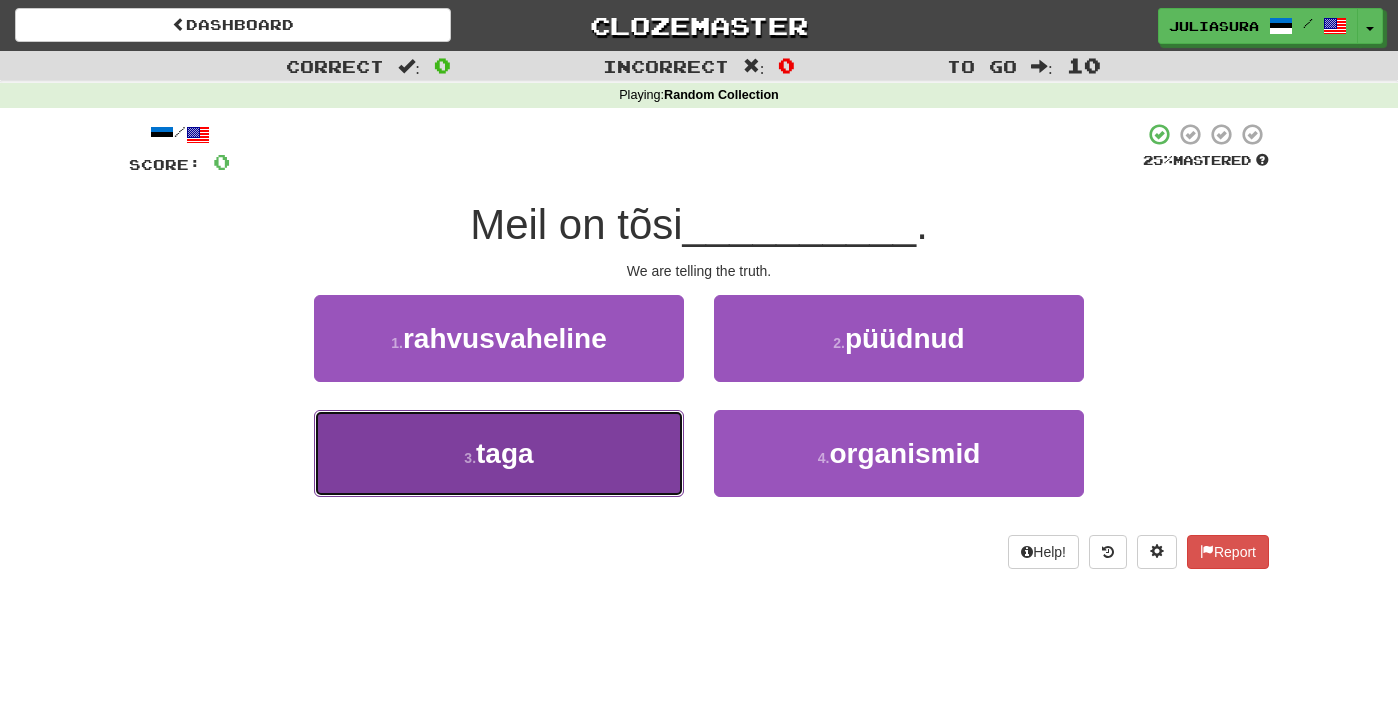 click on "3 .  taga" at bounding box center [499, 453] 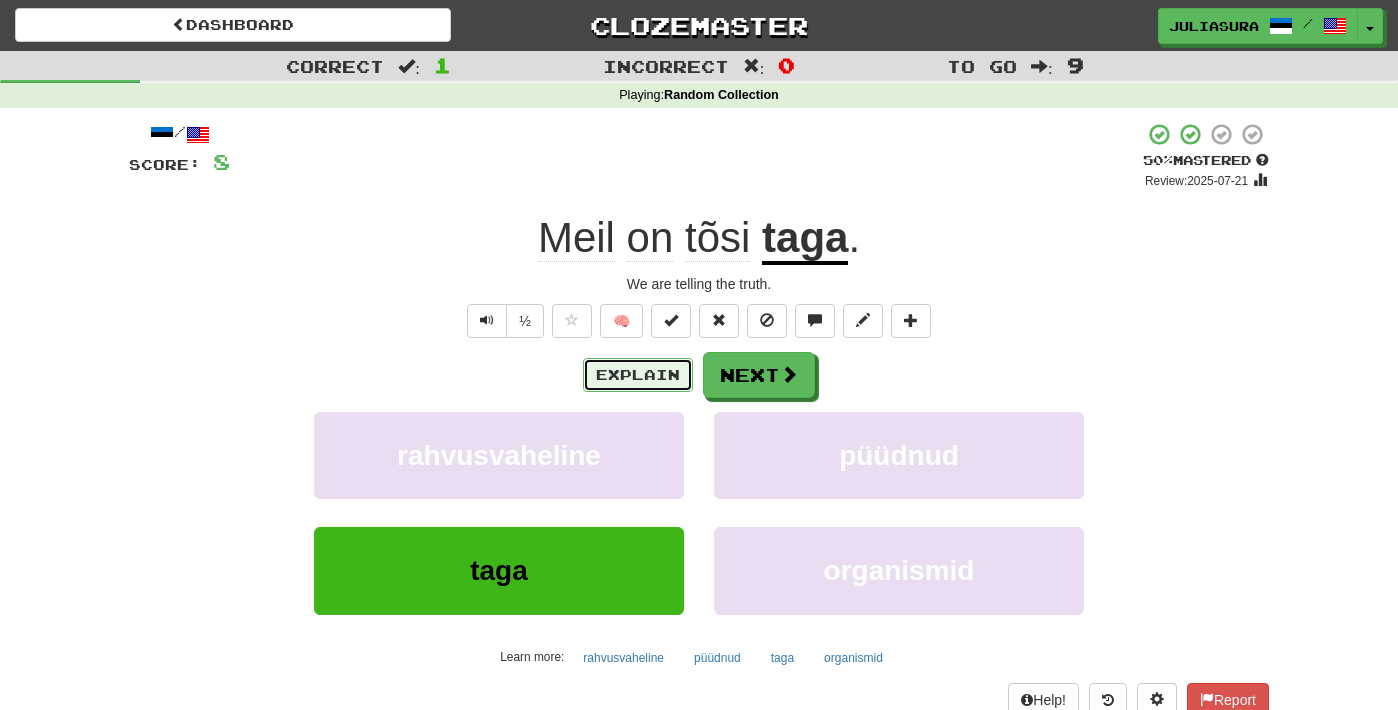 click on "Explain" at bounding box center (638, 375) 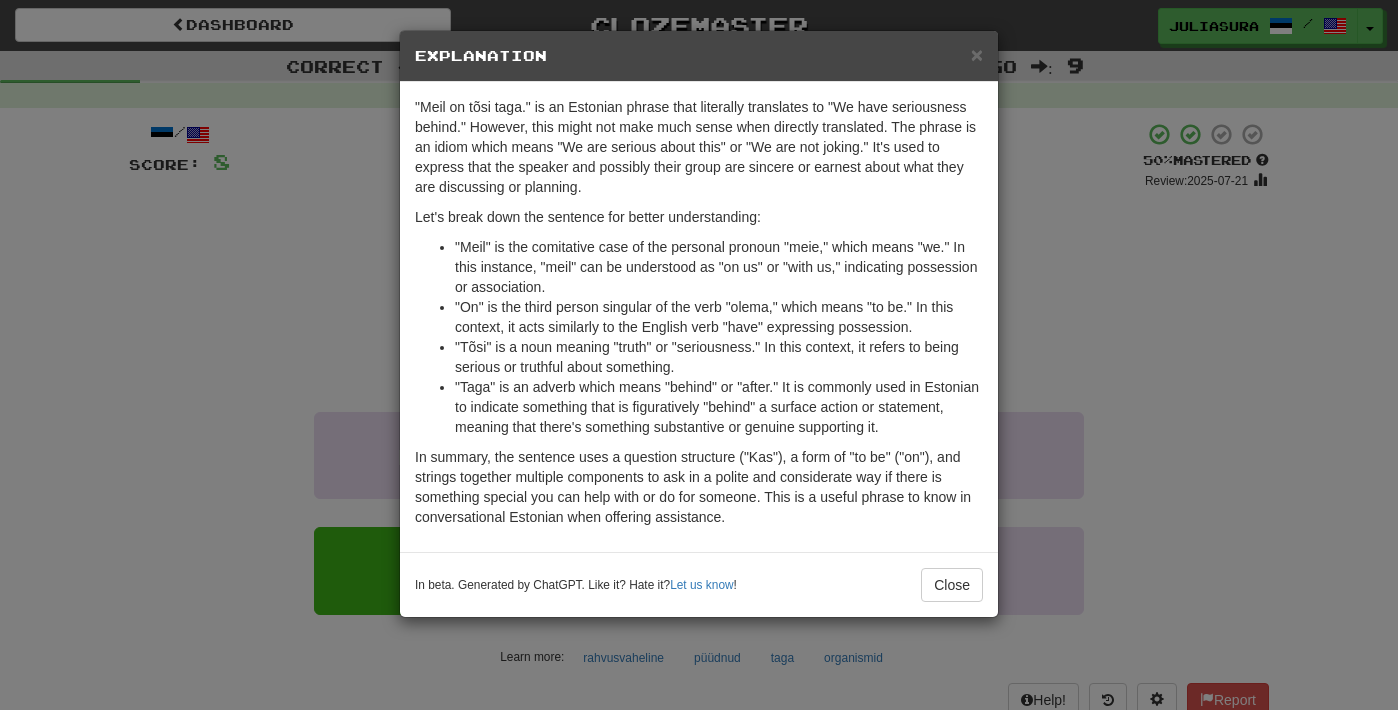 click on "Explanation" at bounding box center (699, 56) 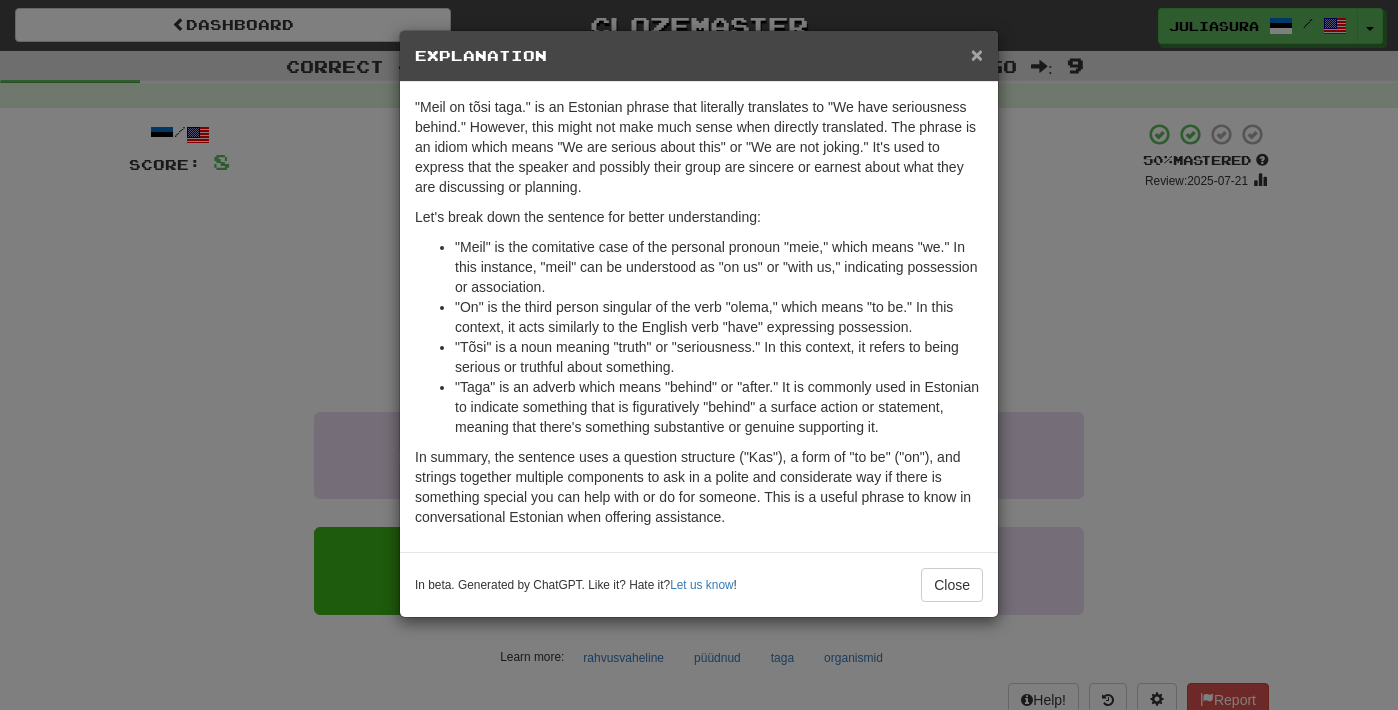click on "×" at bounding box center (977, 54) 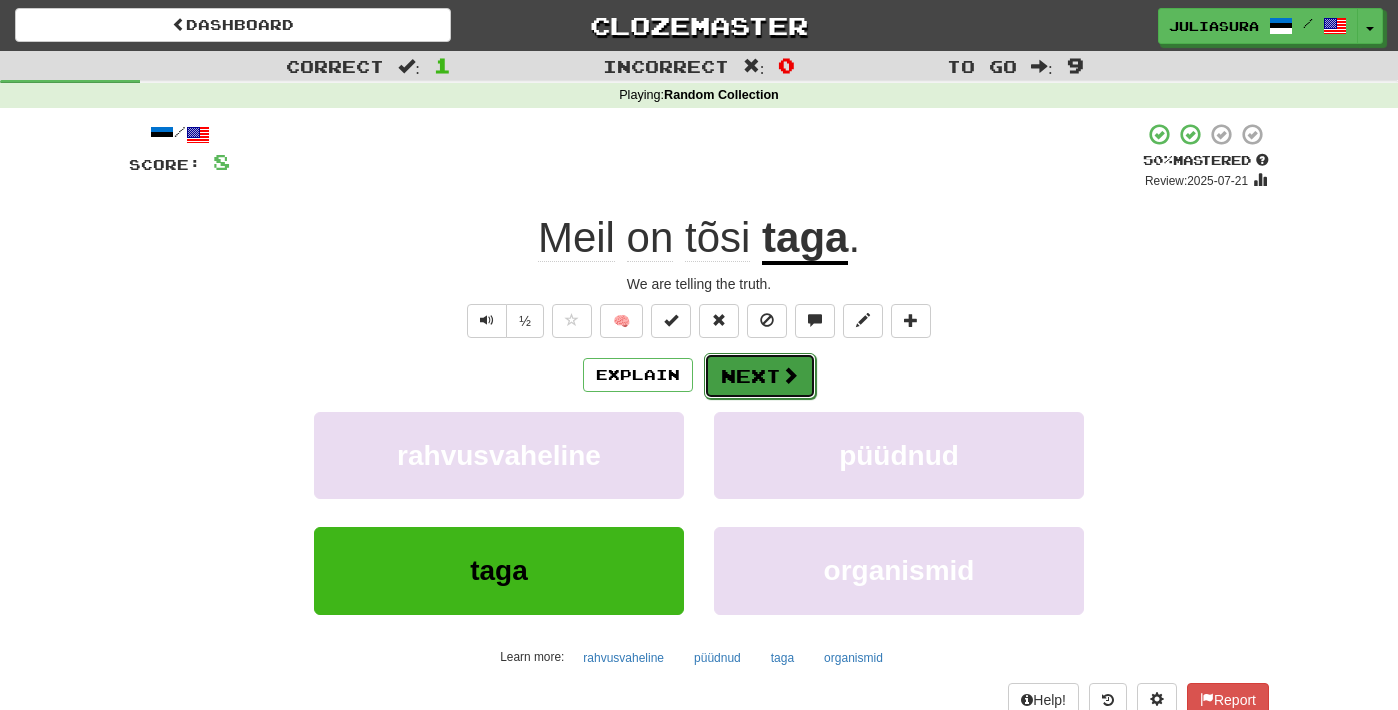 click on "Next" at bounding box center (760, 376) 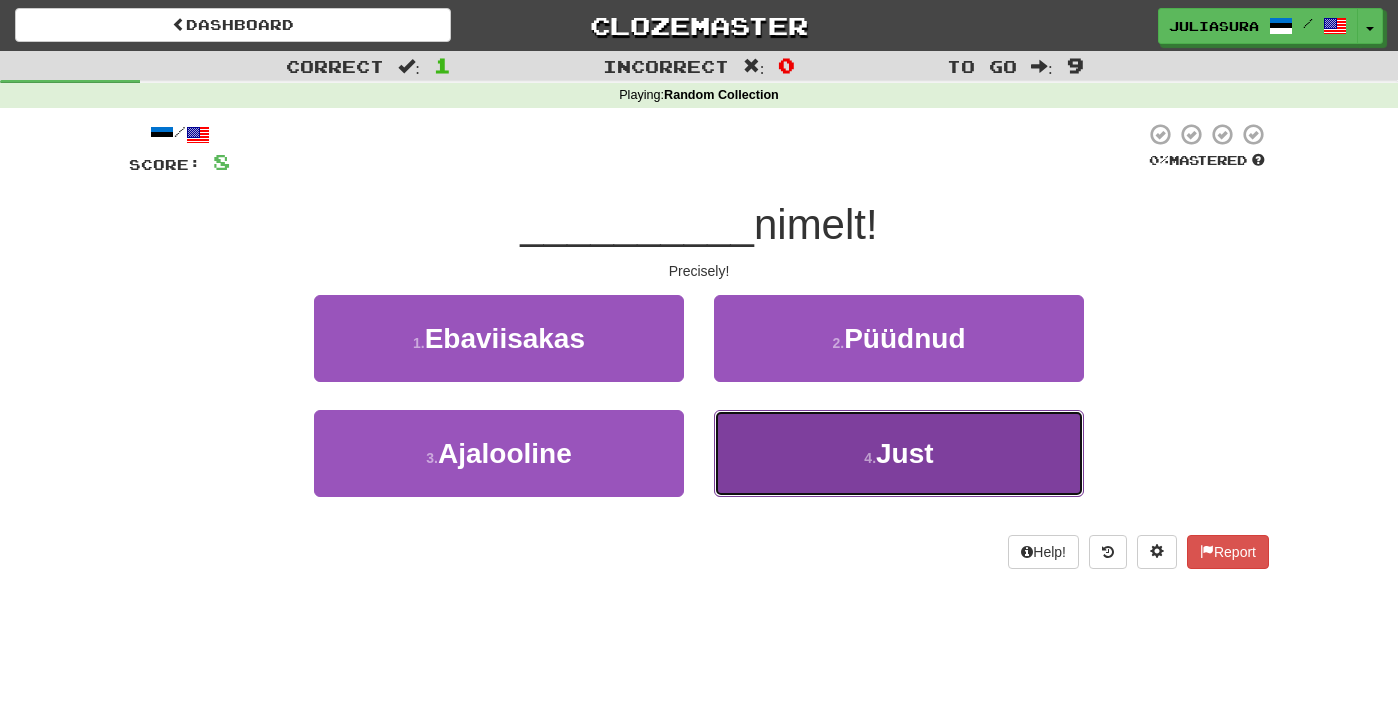 click on "4 .  Just" at bounding box center [899, 453] 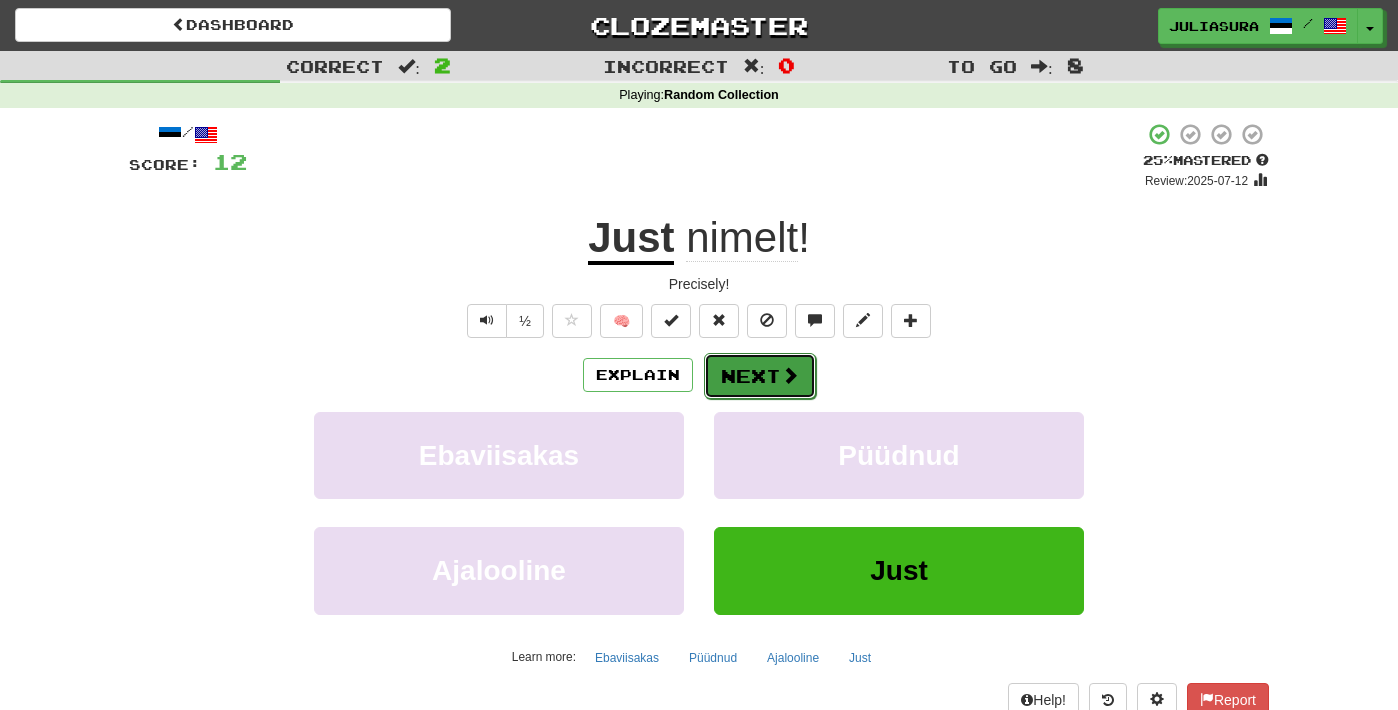 click on "Next" at bounding box center (760, 376) 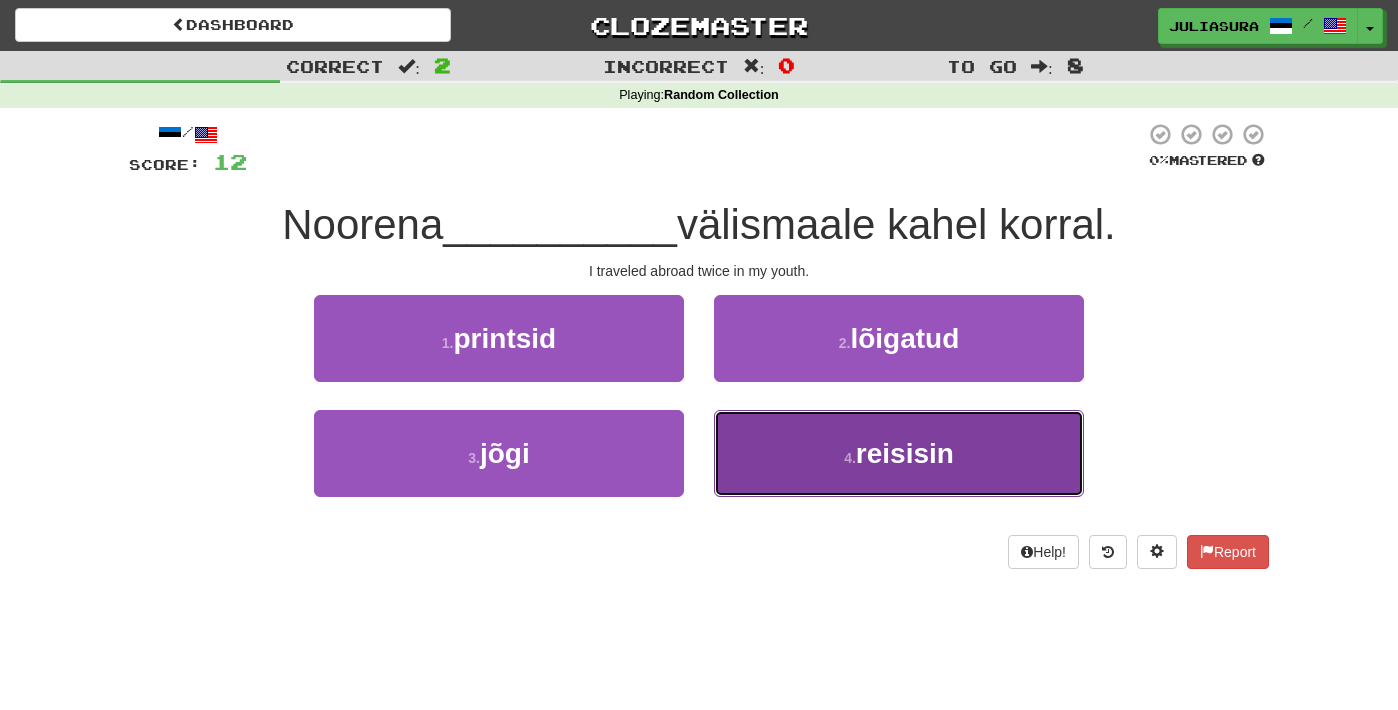 click on "4 ." at bounding box center (850, 458) 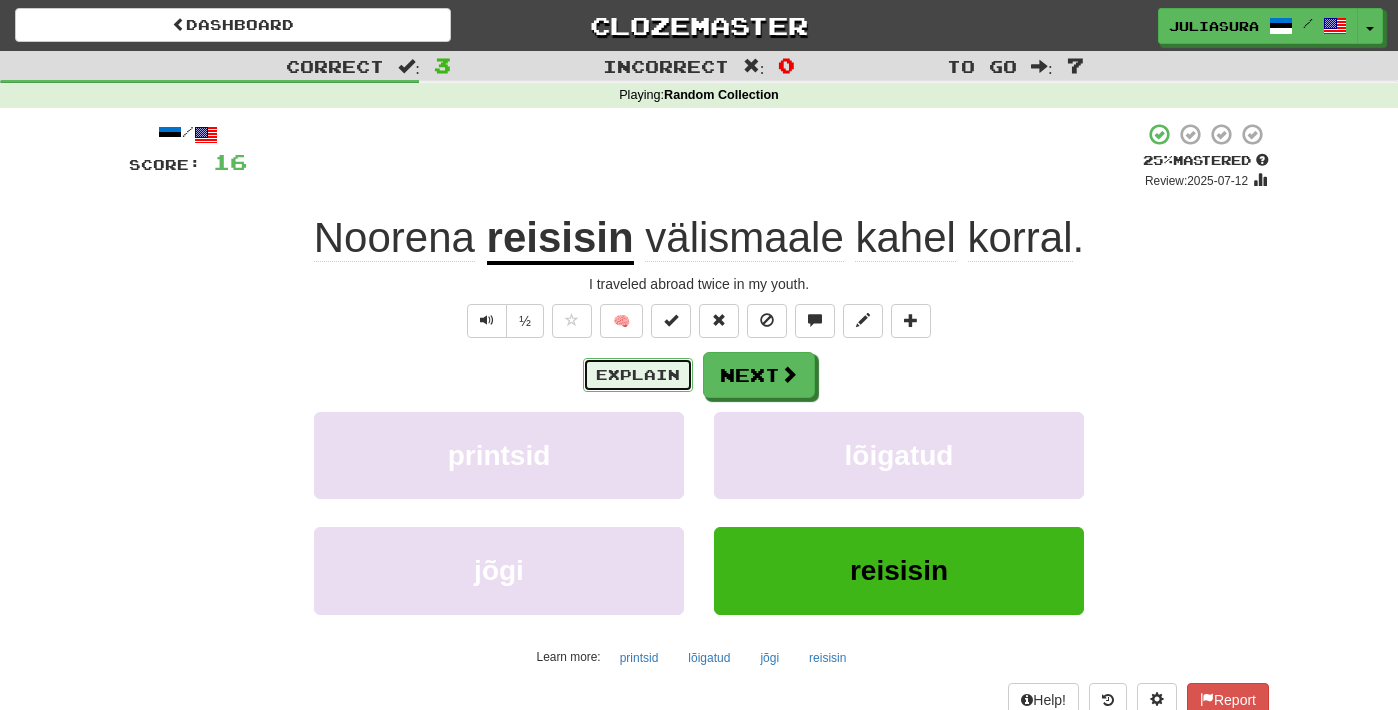 click on "Explain" at bounding box center (638, 375) 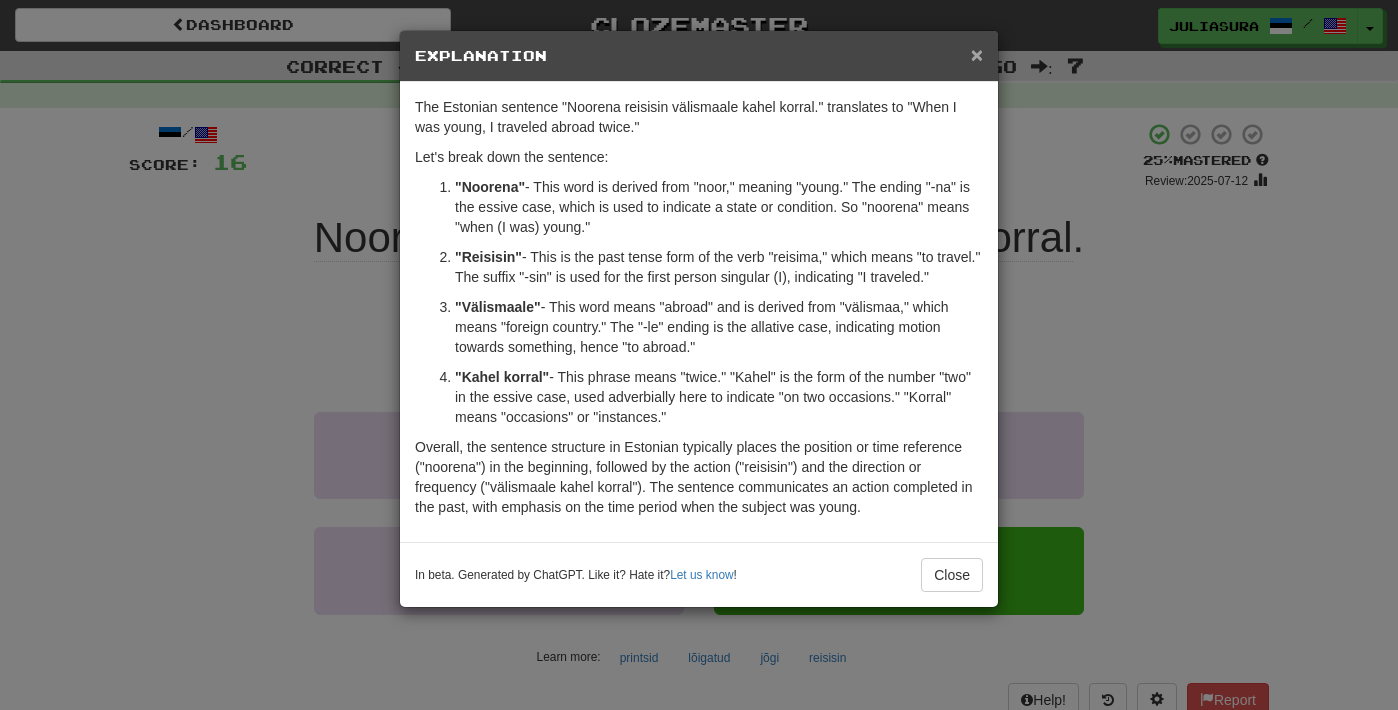 click on "×" at bounding box center [977, 54] 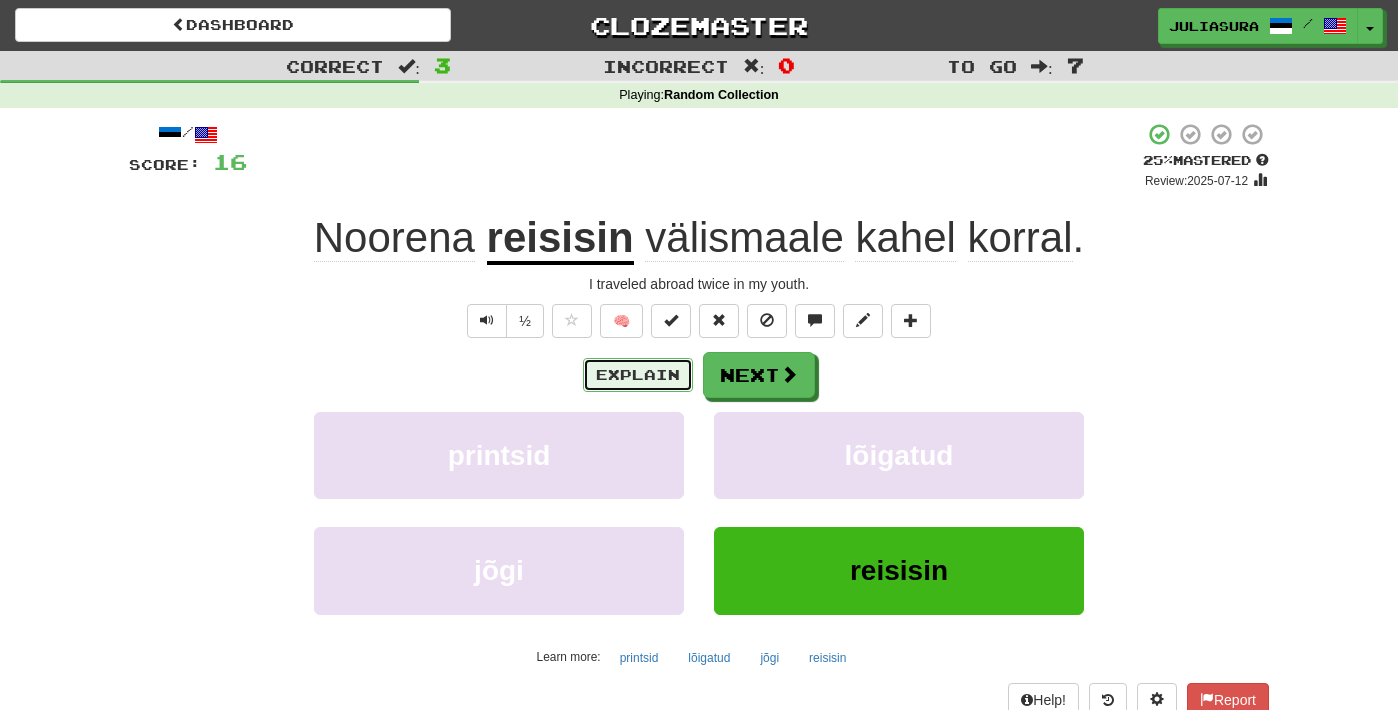 click on "Explain" at bounding box center [638, 375] 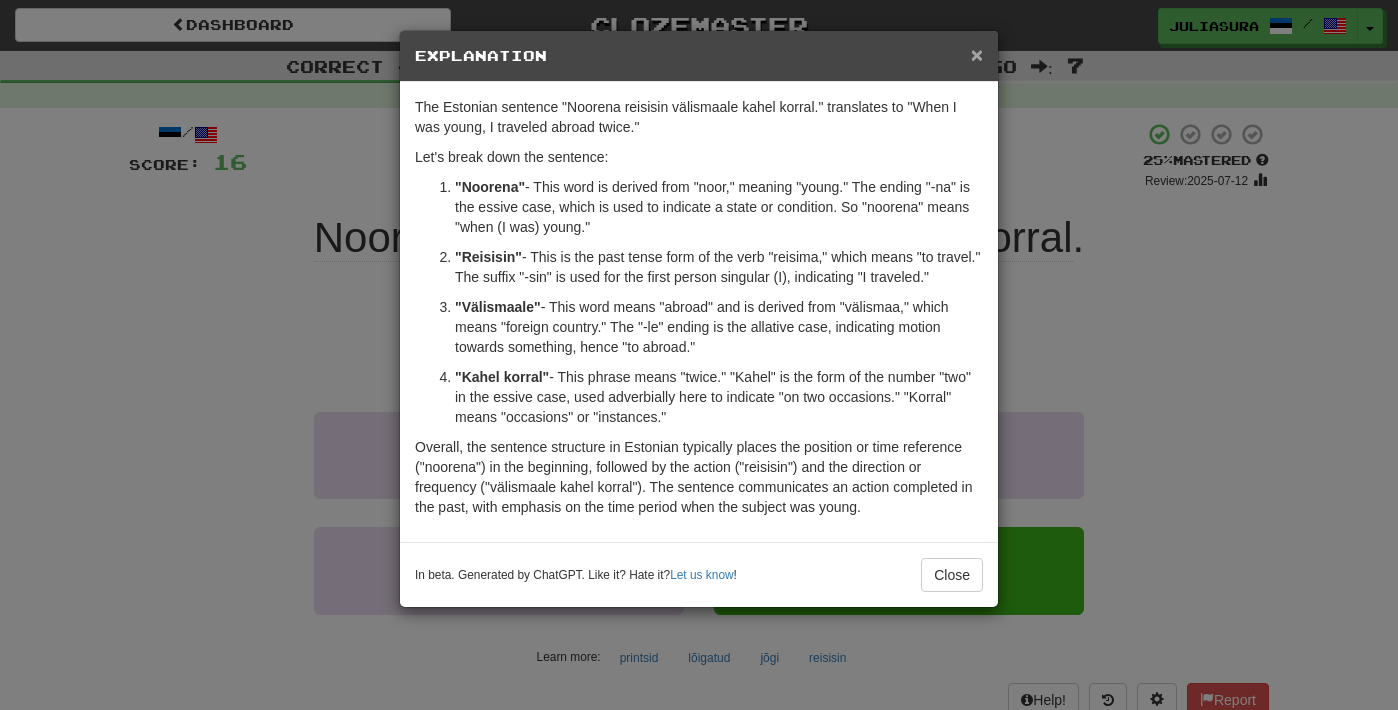 click on "×" at bounding box center [977, 54] 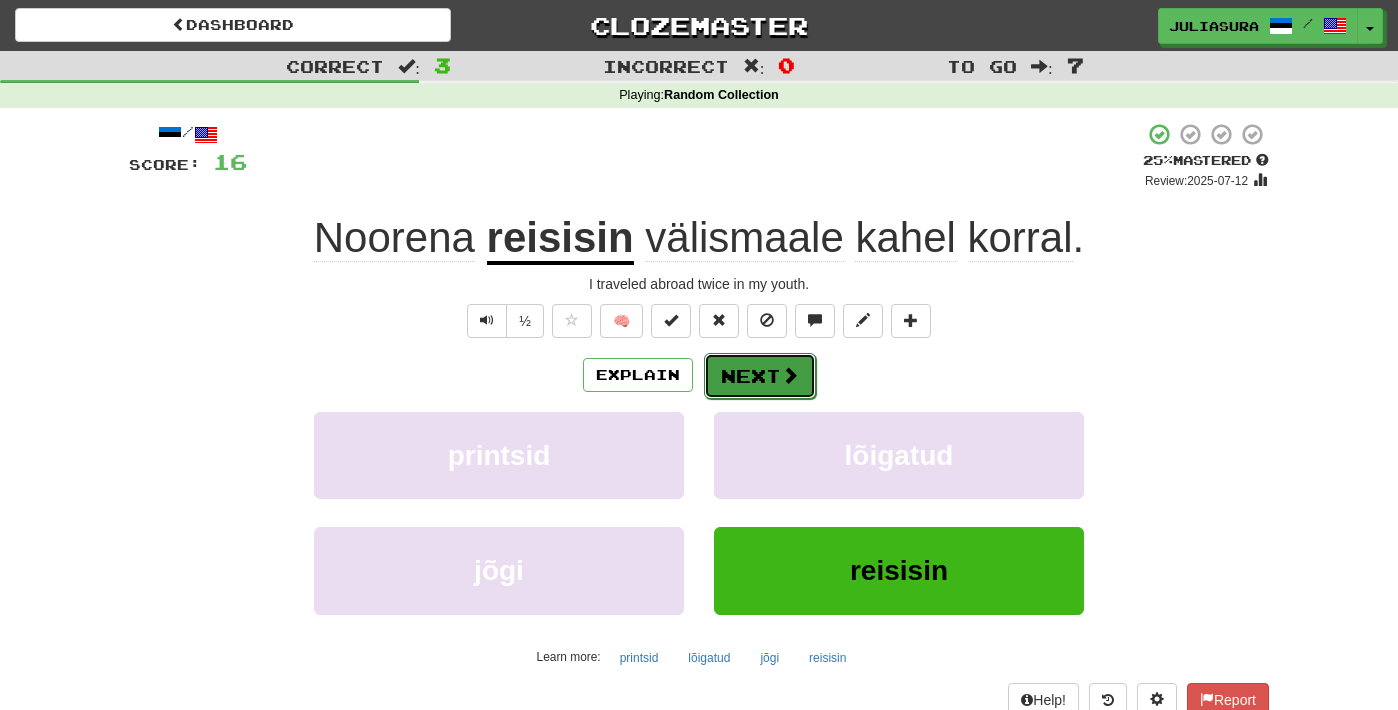 click on "Next" at bounding box center (760, 376) 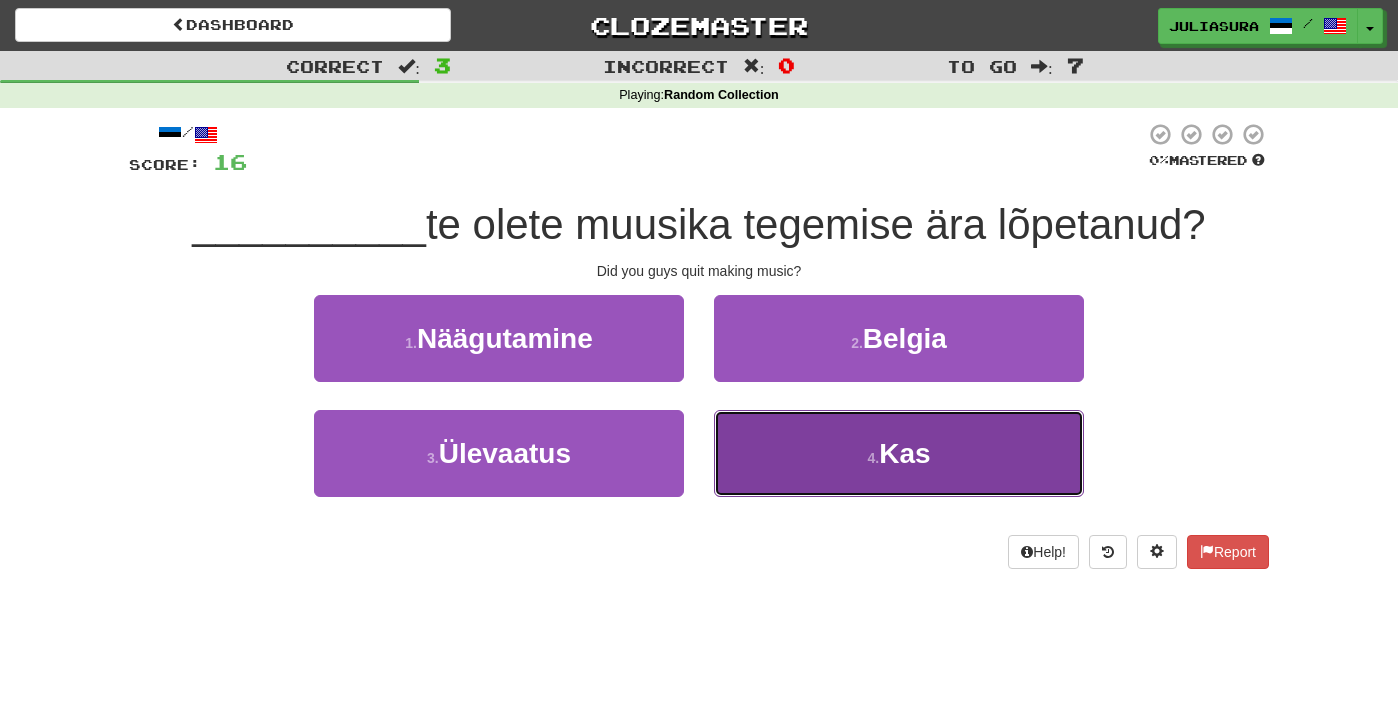 click on "Kas" at bounding box center [904, 453] 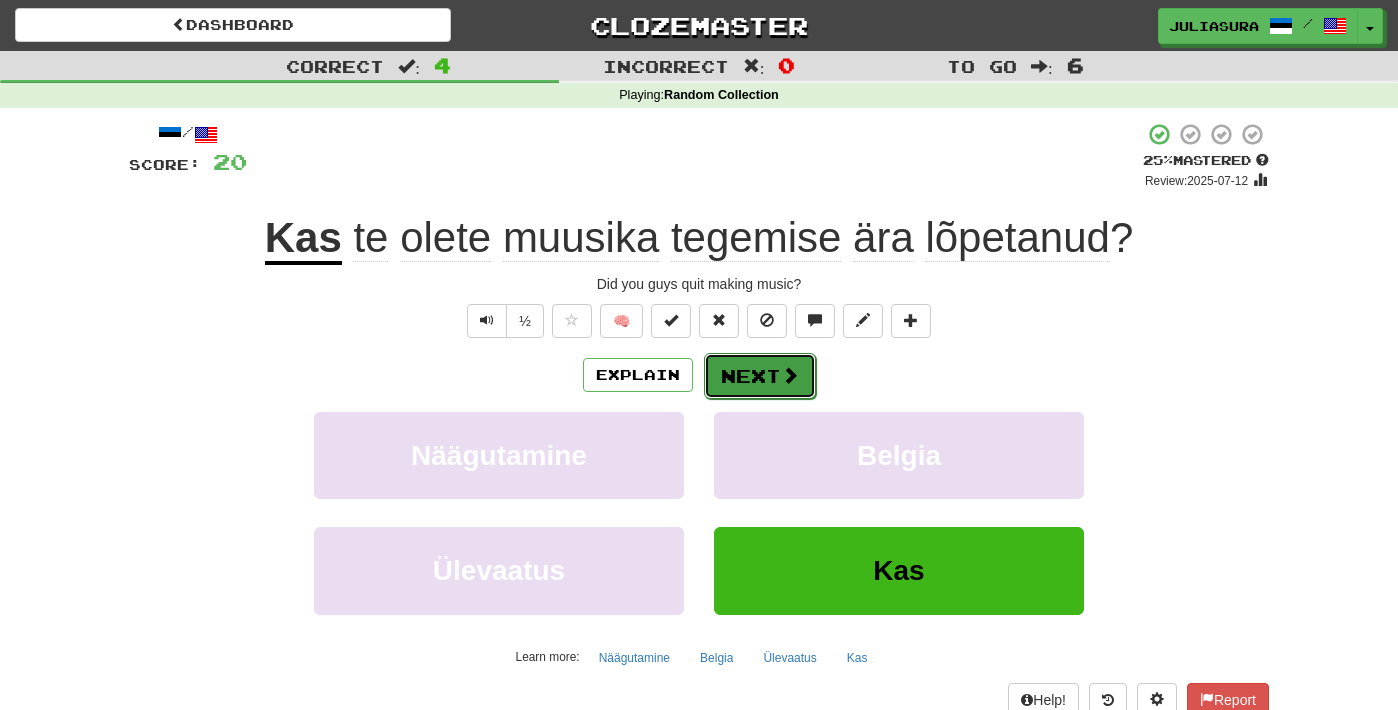 click on "Next" at bounding box center (760, 376) 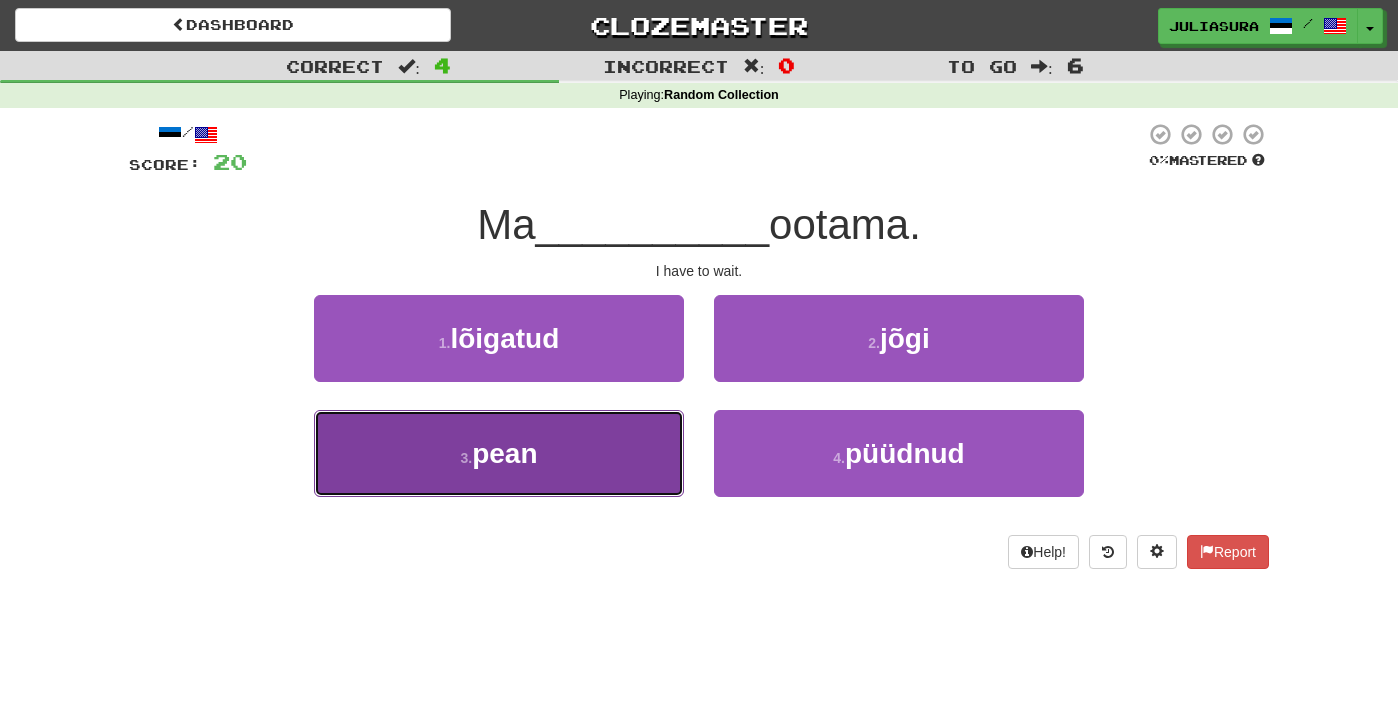 click on "3 .  pean" at bounding box center [499, 453] 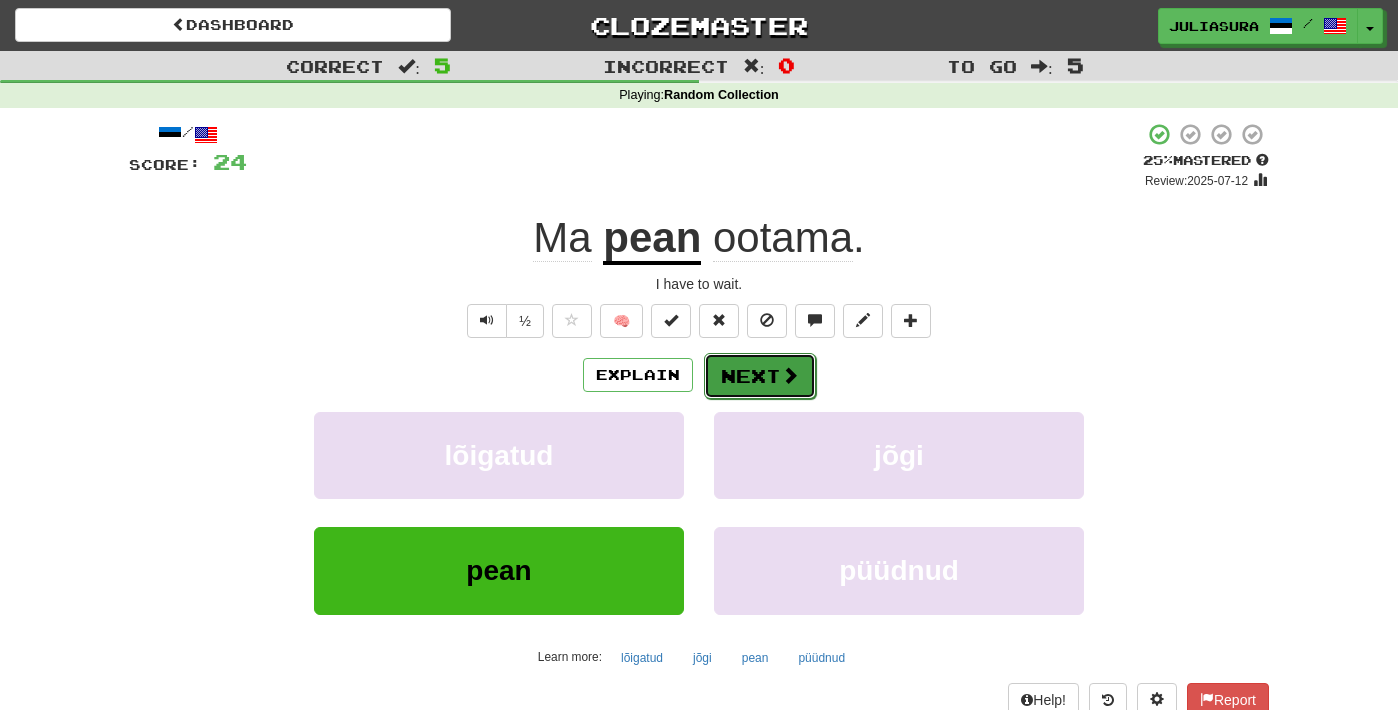click on "Next" at bounding box center (760, 376) 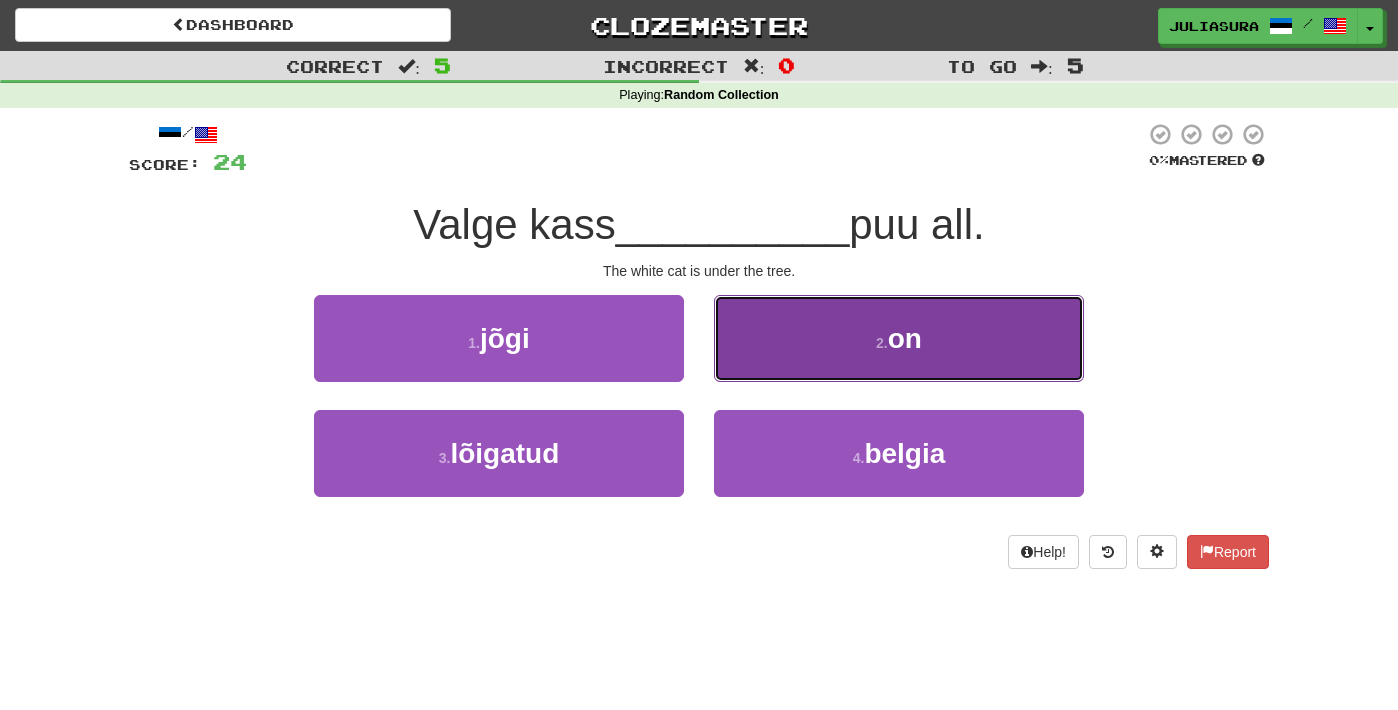 click on "on" at bounding box center (905, 338) 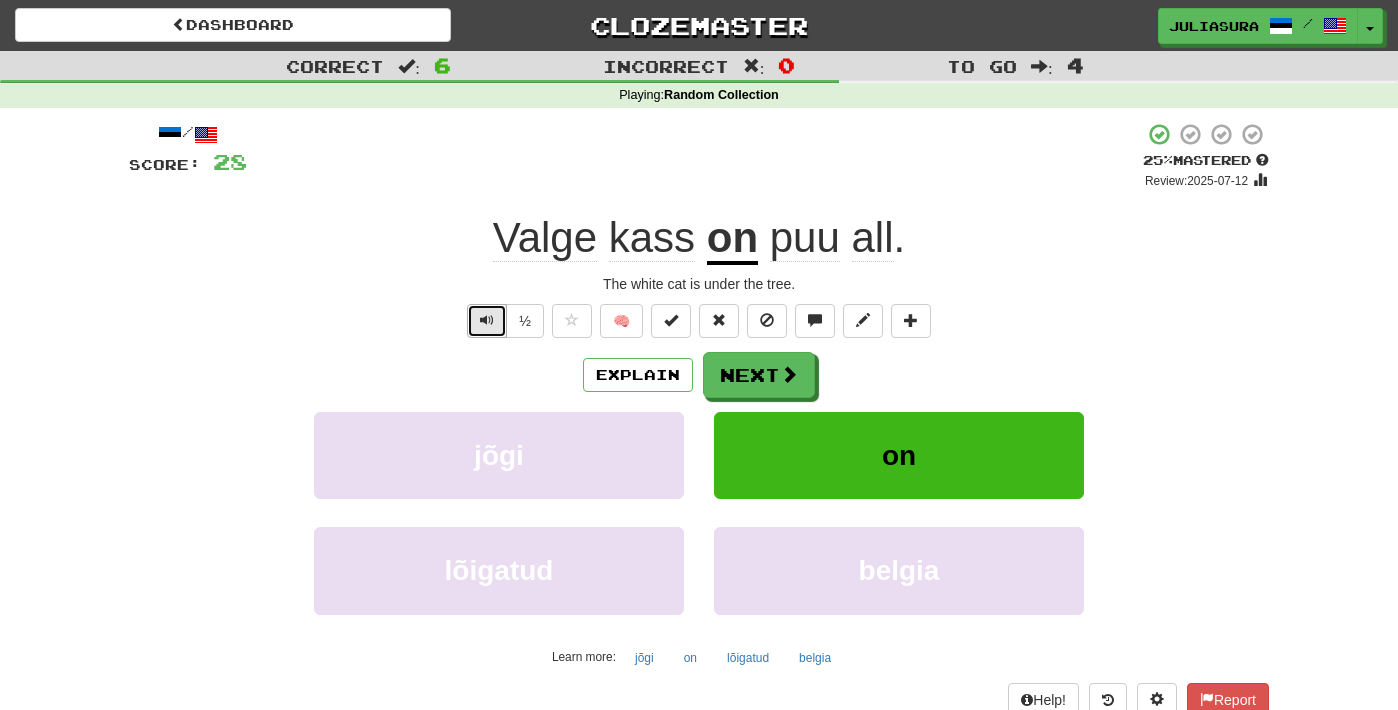 click at bounding box center (487, 320) 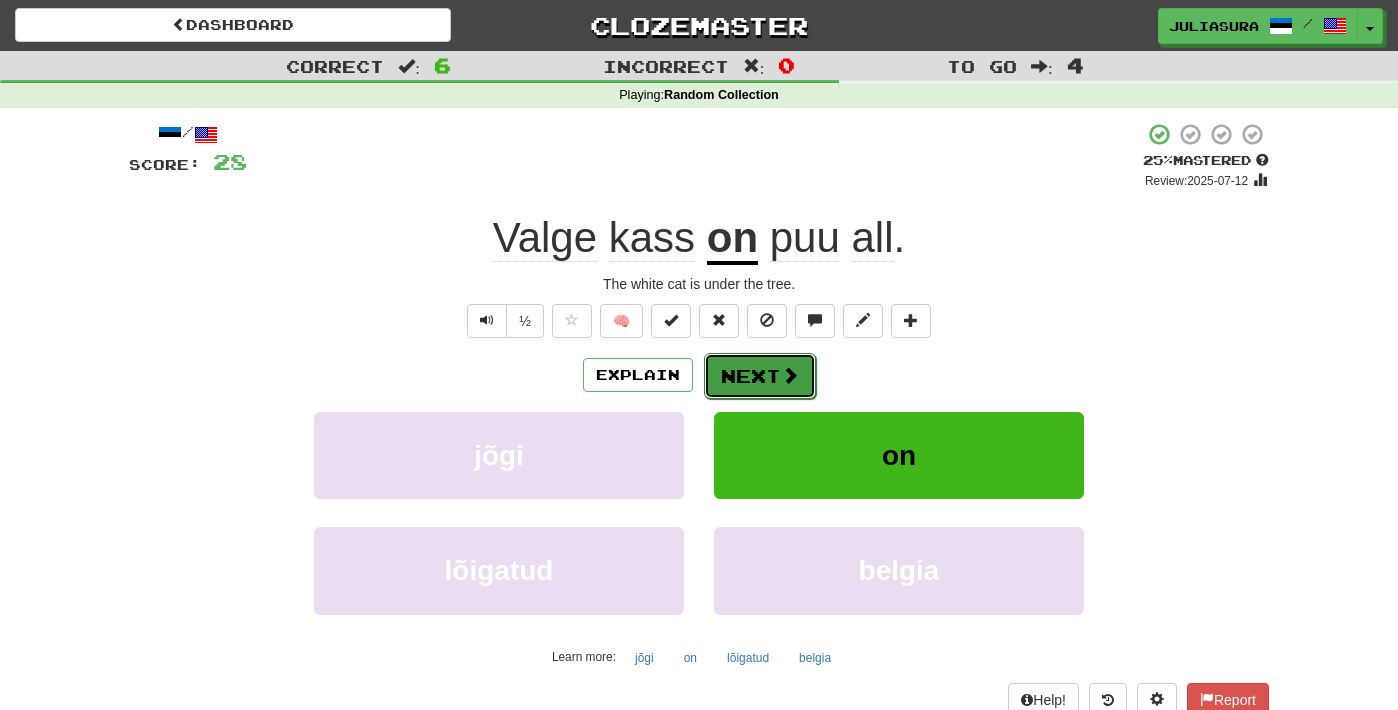 click on "Next" at bounding box center [760, 376] 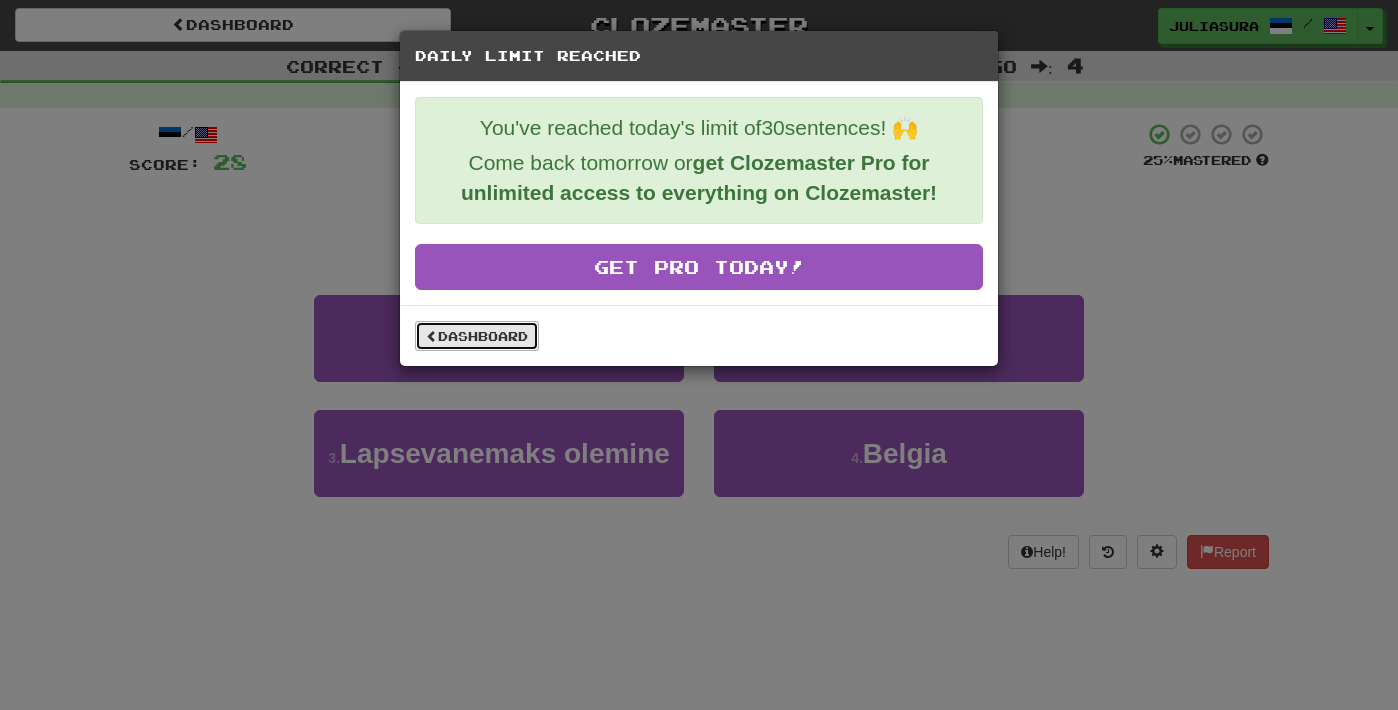 click on "Dashboard" at bounding box center (477, 336) 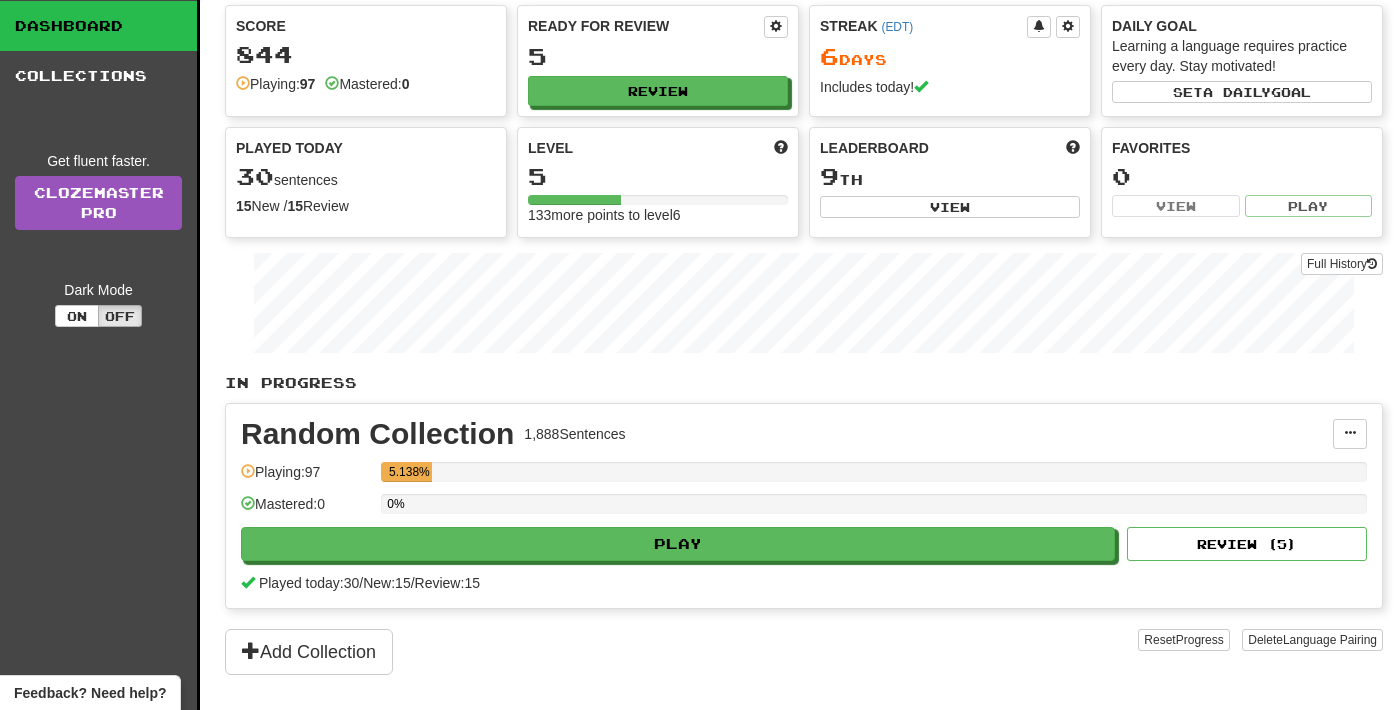 scroll, scrollTop: 0, scrollLeft: 0, axis: both 